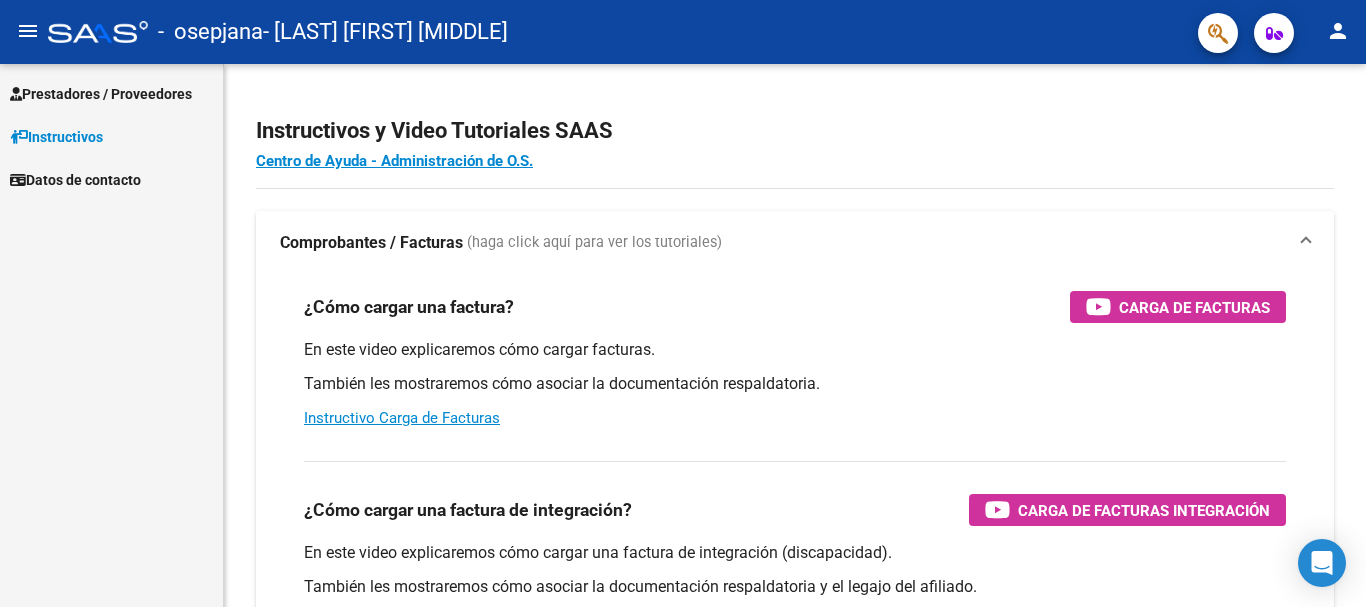 scroll, scrollTop: 0, scrollLeft: 0, axis: both 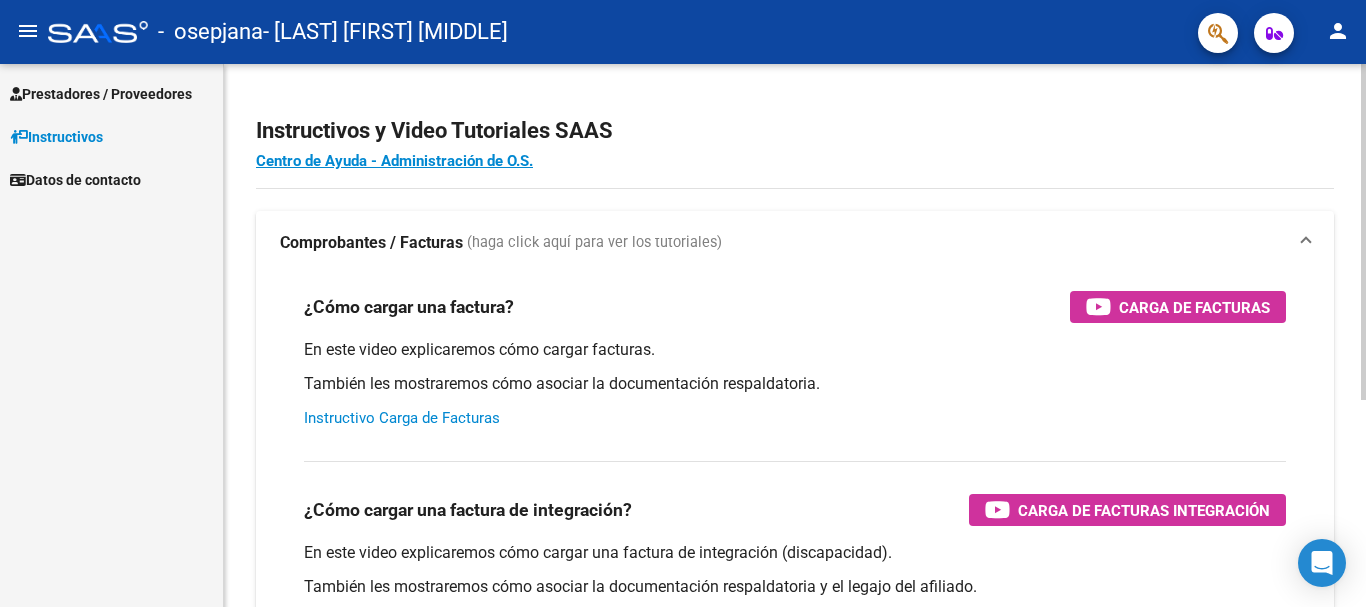 click on "Instructivo Carga de Facturas" at bounding box center (402, 418) 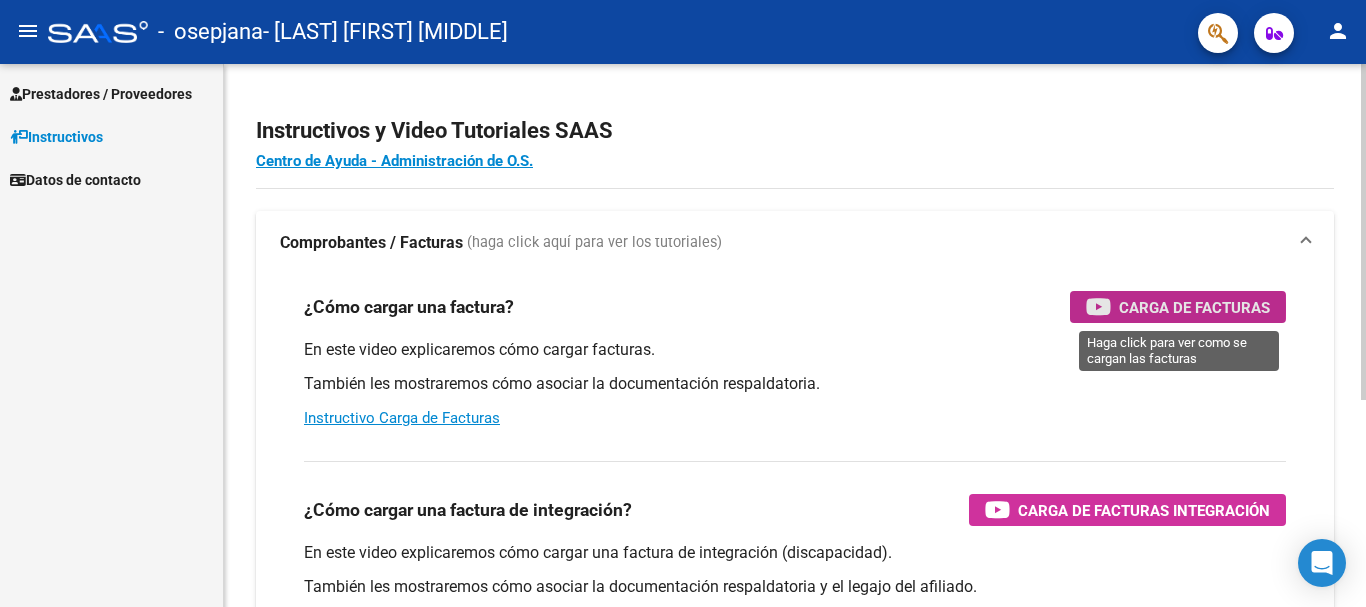 click on "Carga de Facturas" at bounding box center [1194, 307] 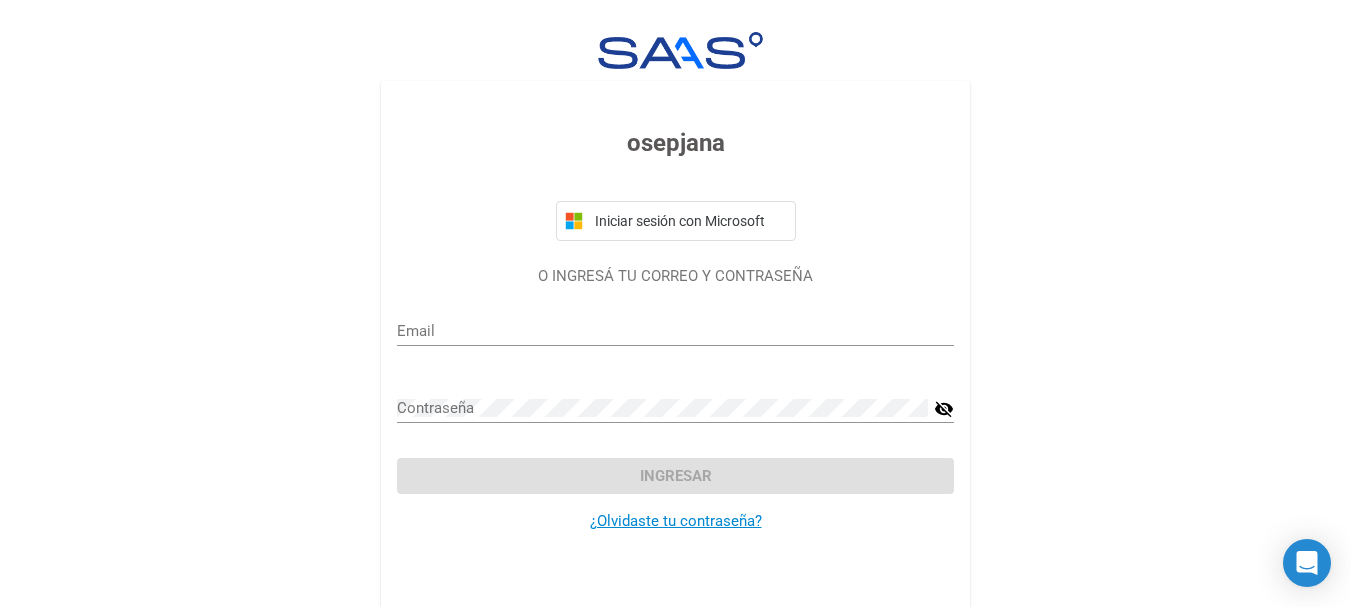 type on "[EMAIL]" 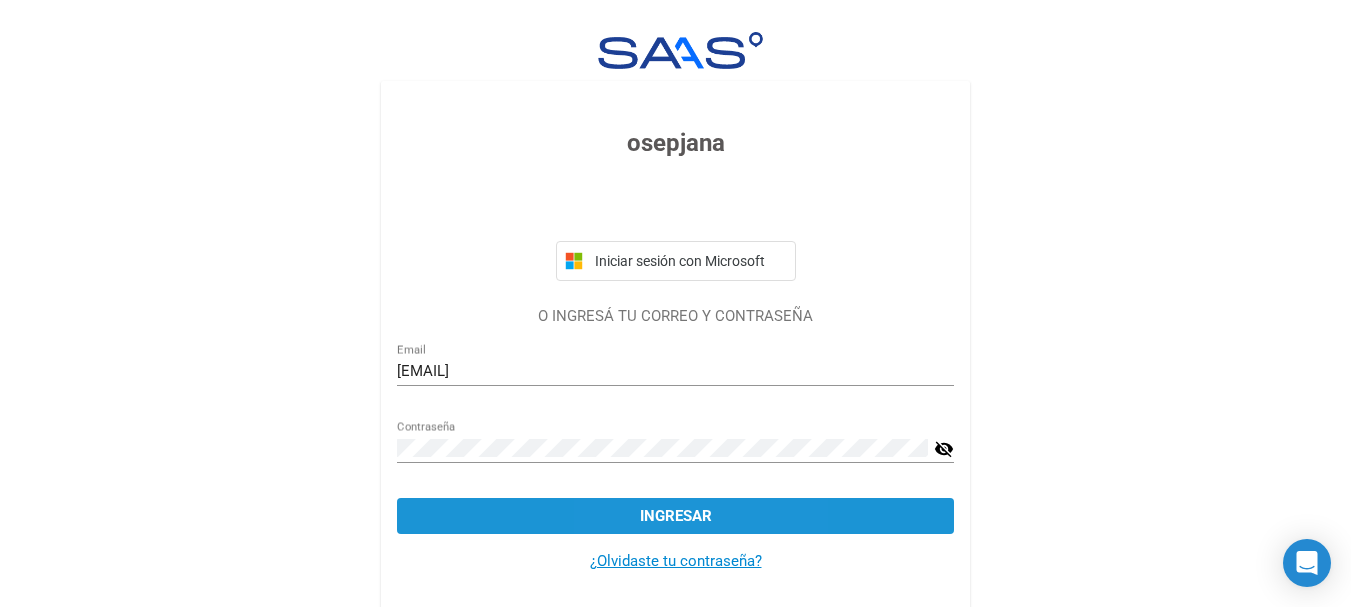 click on "Ingresar" 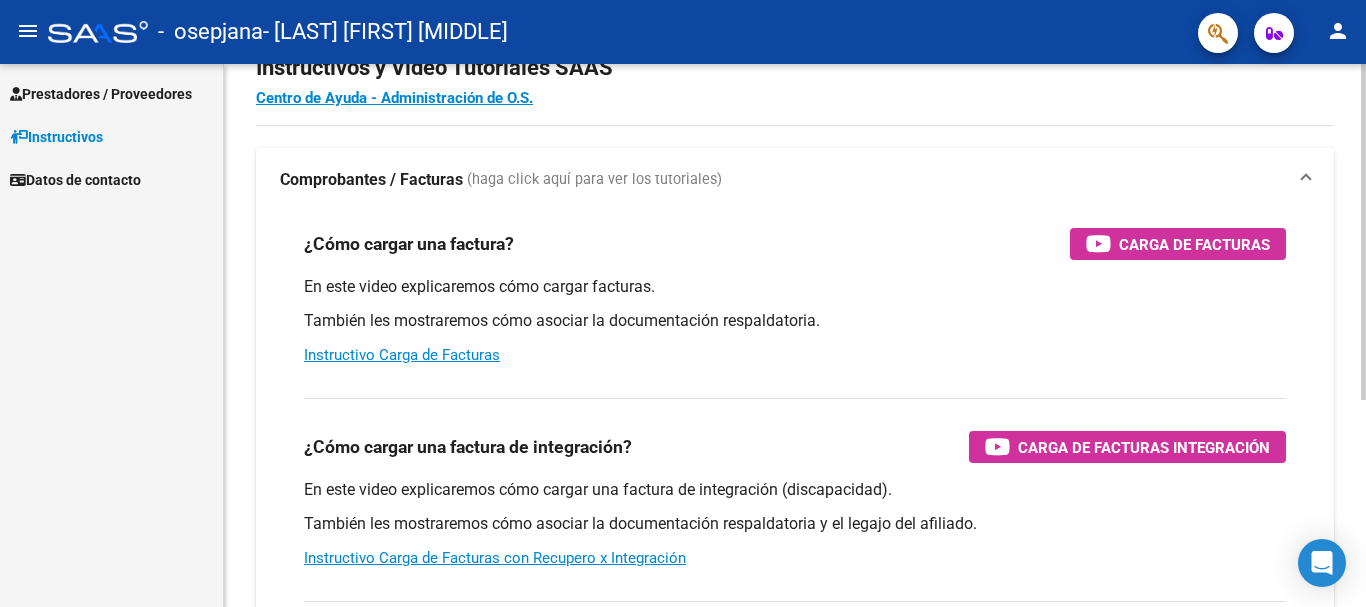 scroll, scrollTop: 0, scrollLeft: 0, axis: both 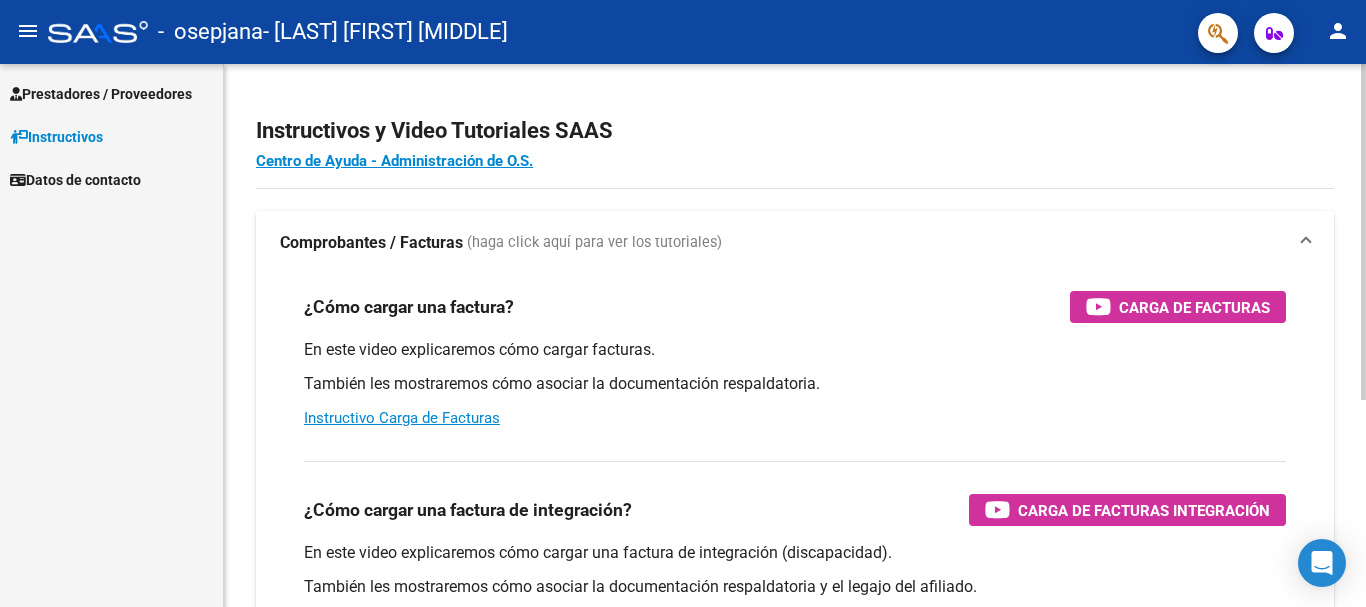 click on "Instructivos y Video Tutoriales SAAS Centro de Ayuda - Administración de O.S. Comprobantes / Facturas     (haga click aquí para ver los tutoriales) ¿Cómo cargar una factura?    Carga de Facturas En este video explicaremos cómo cargar facturas. También les mostraremos cómo asociar la documentación respaldatoria. Instructivo Carga de Facturas ¿Cómo cargar una factura de integración?    Carga de Facturas Integración En este video explicaremos cómo cargar una factura de integración (discapacidad). También les mostraremos cómo asociar la documentación respaldatoria y el legajo del afiliado. Instructivo Carga de Facturas con Recupero x Integración ¿Cómo editar una factura de integración?    Edición de Facturas de integración En este video explicaremos cómo editar una factura que ya habíamos cargado. Les mostraremos cómo asociar la documentación respaldatoria y la trazabilidad." 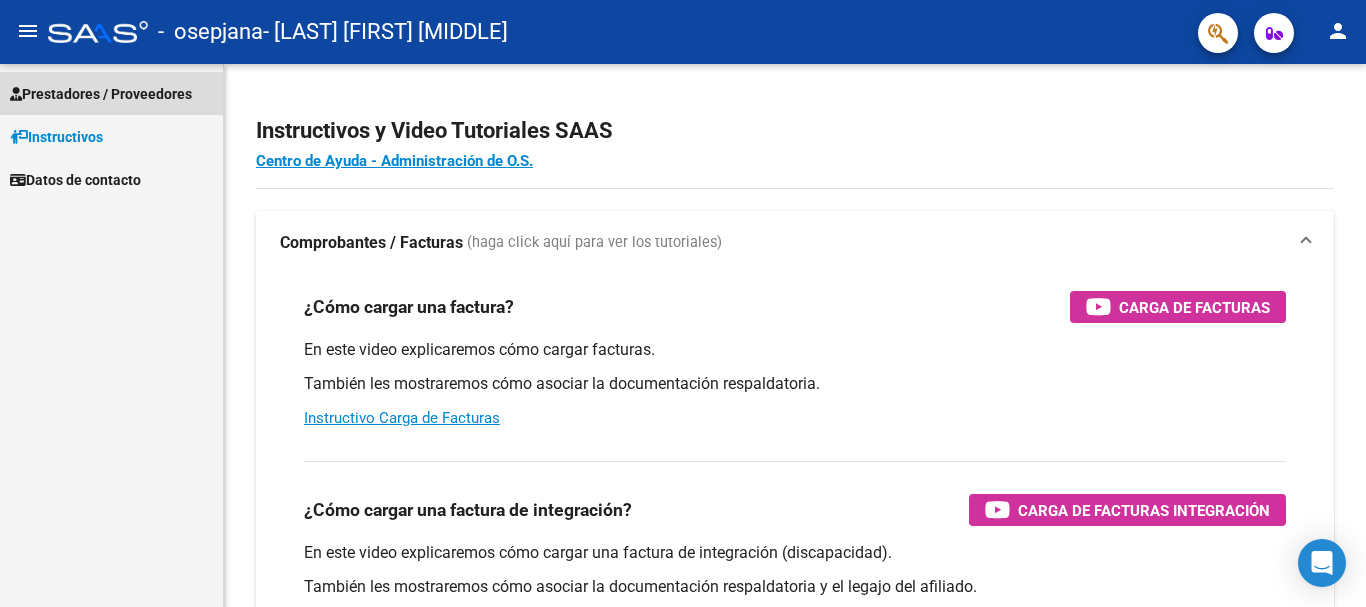 click on "Prestadores / Proveedores" at bounding box center (101, 94) 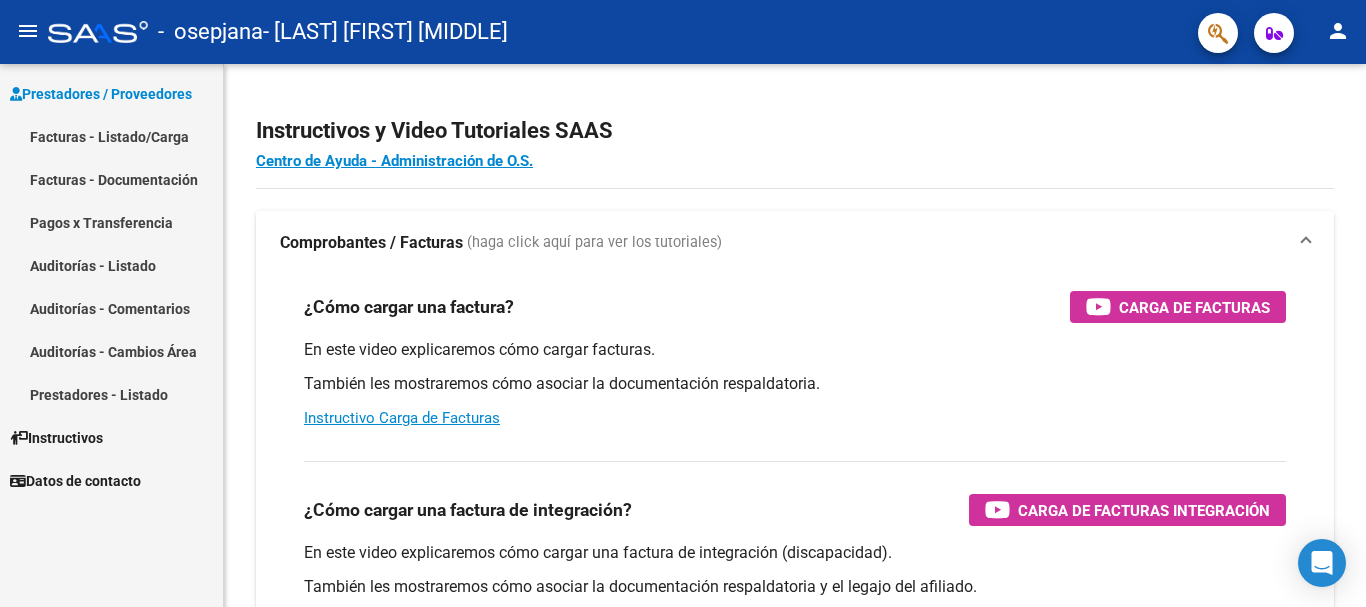 click on "Facturas - Listado/Carga" at bounding box center (111, 136) 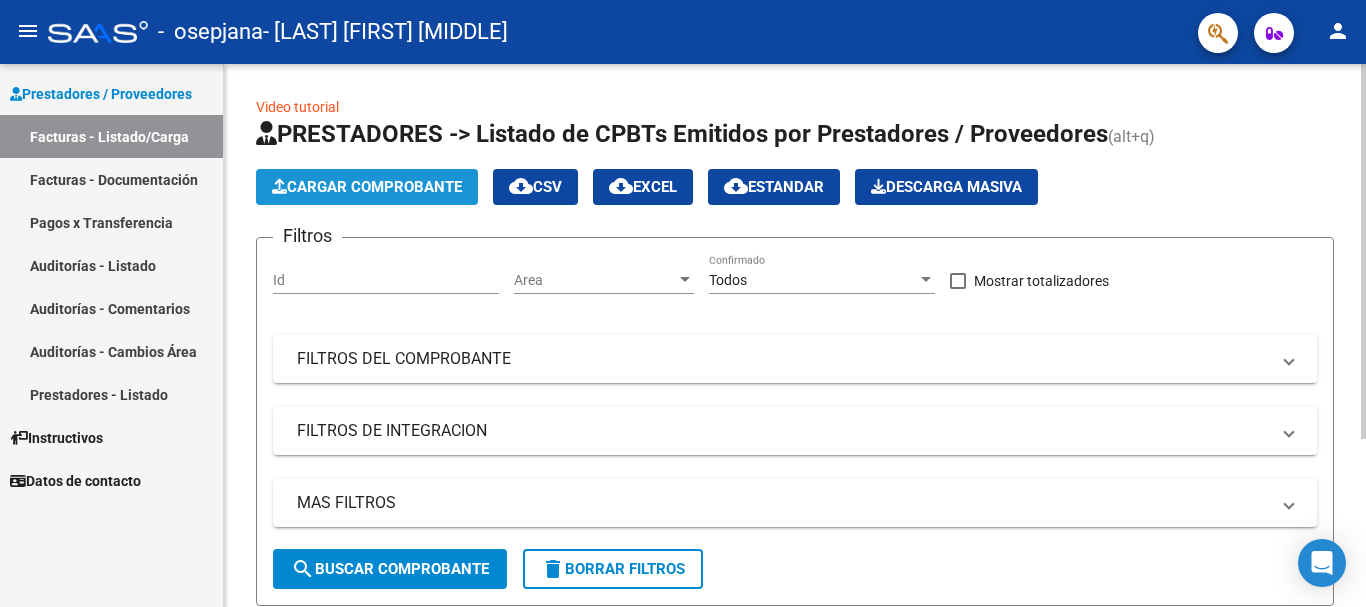 click on "Cargar Comprobante" 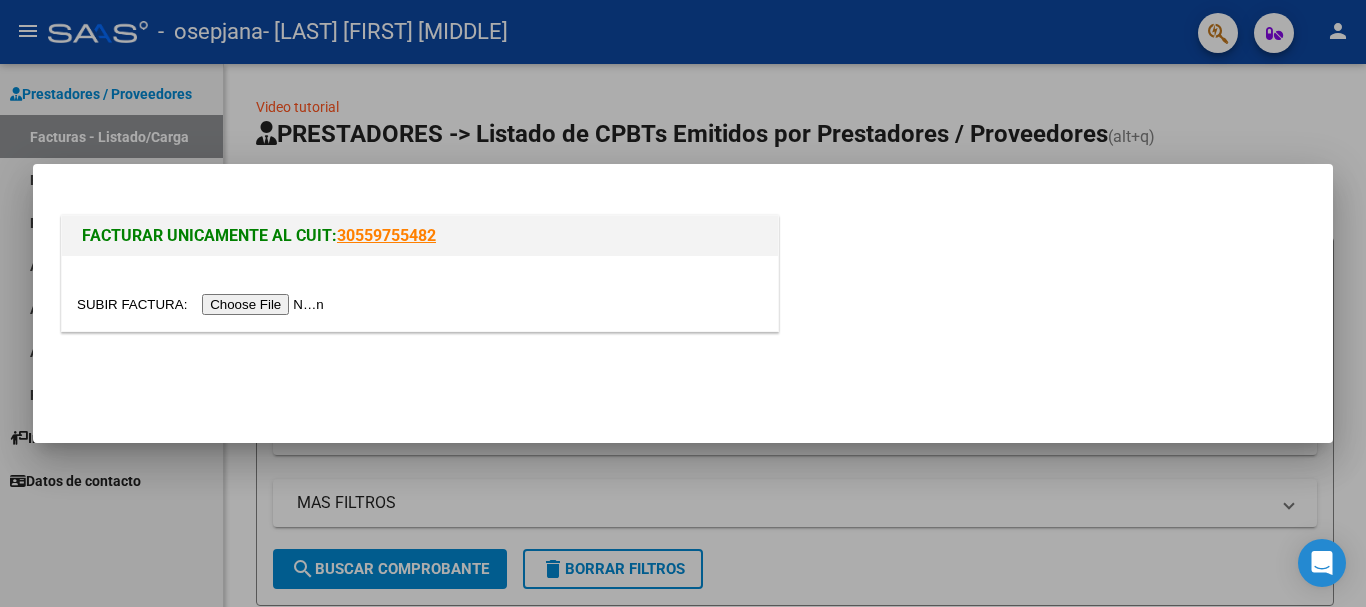 click at bounding box center (203, 304) 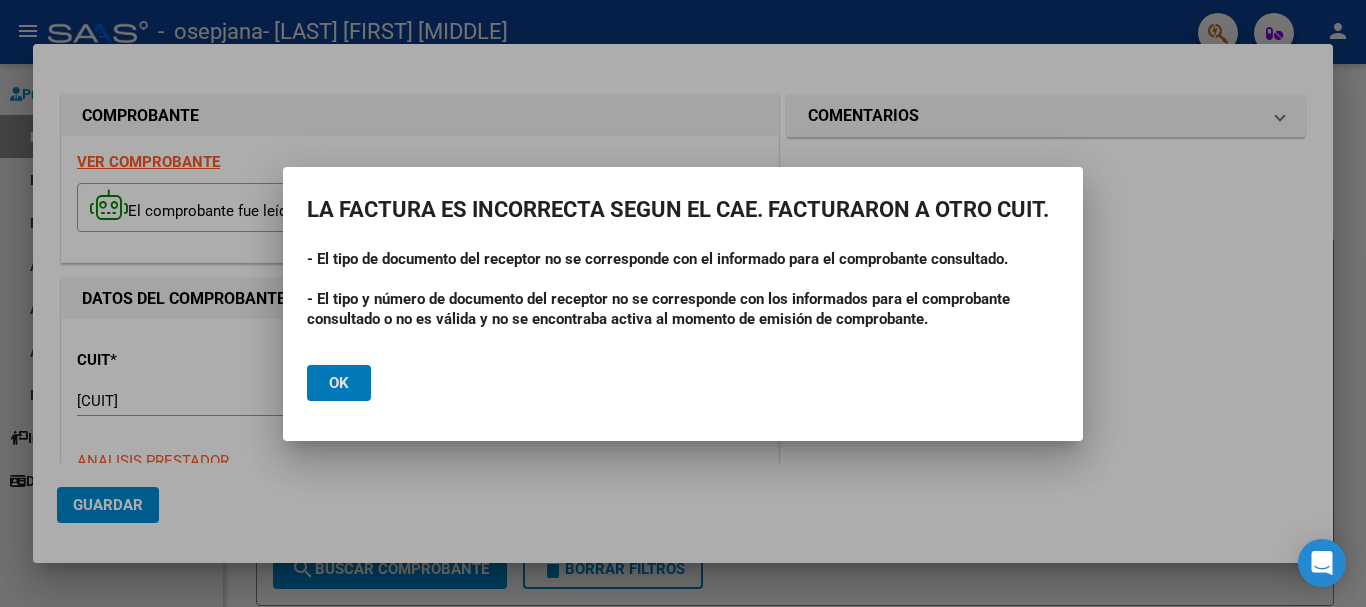 click on "Ok" 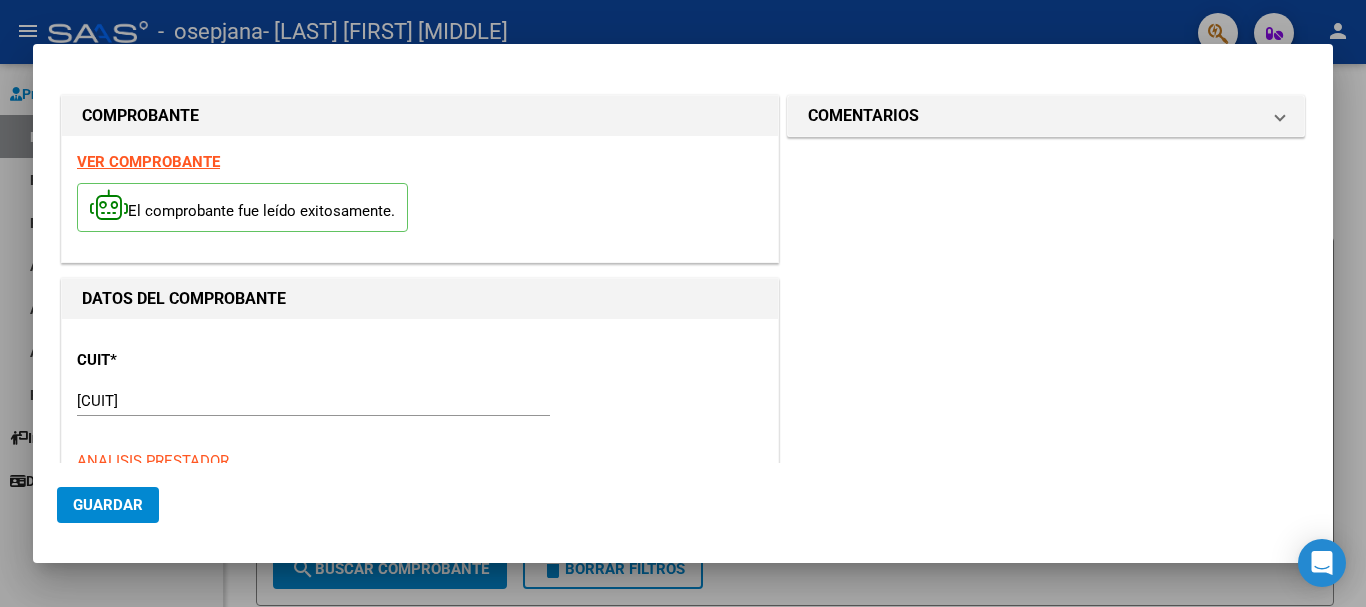 click on "VER COMPROBANTE" at bounding box center (148, 162) 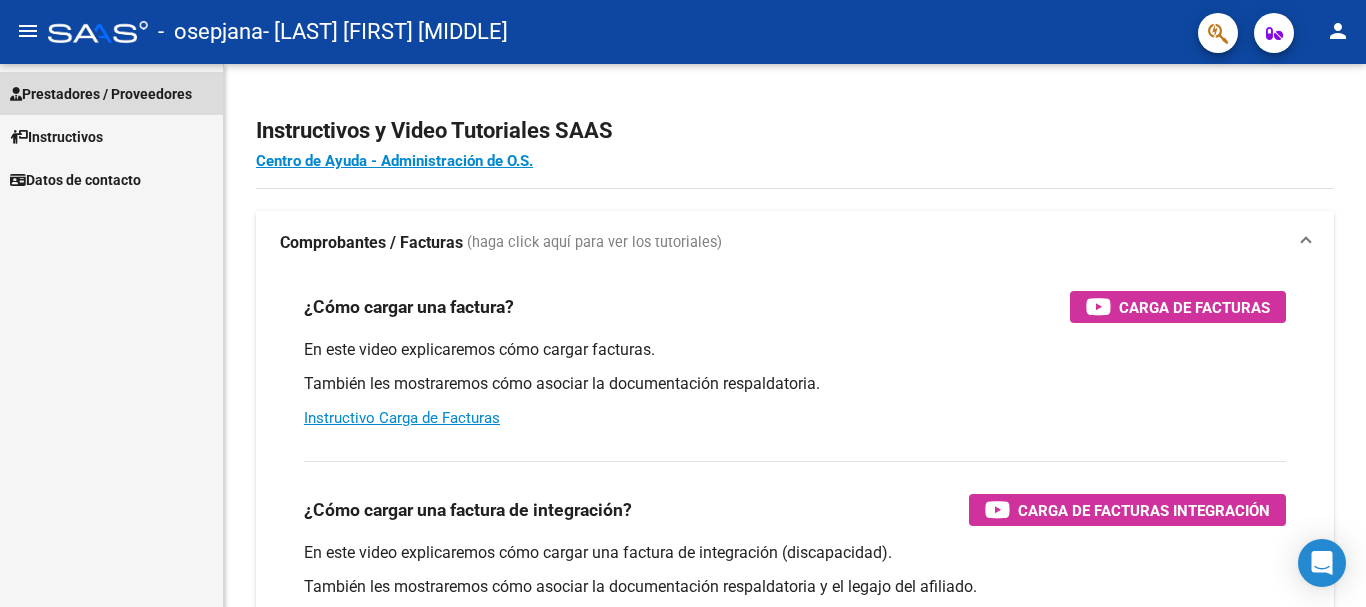 click on "Prestadores / Proveedores" at bounding box center [101, 94] 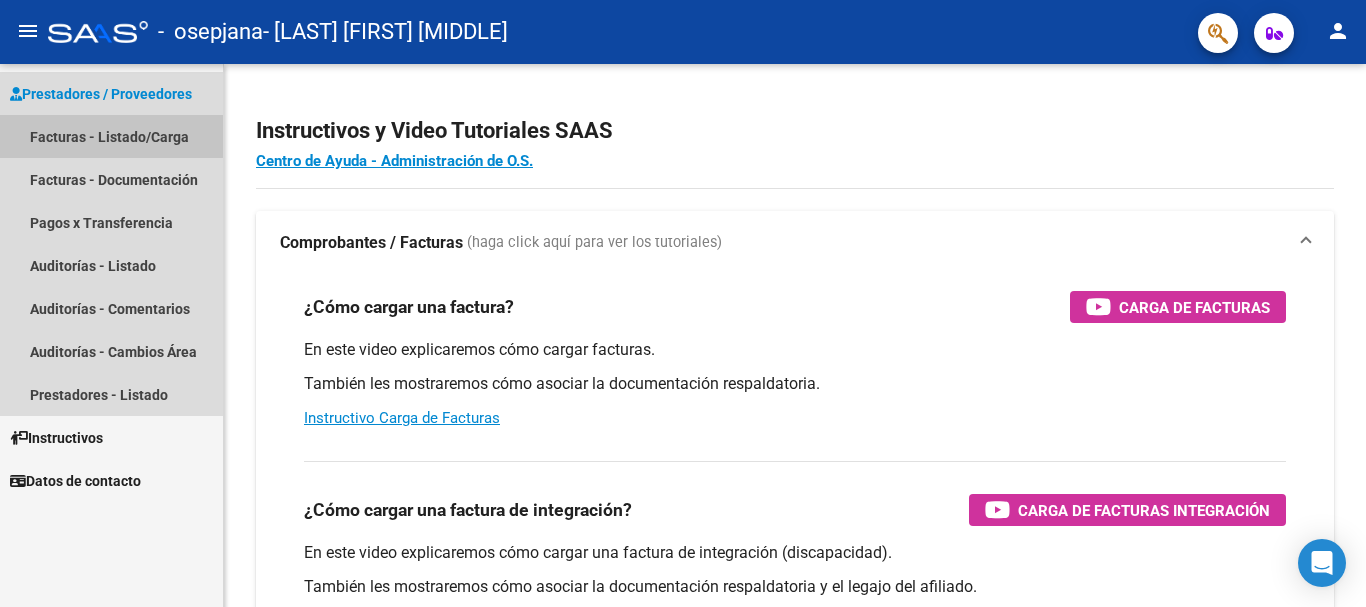 click on "Facturas - Listado/Carga" at bounding box center [111, 136] 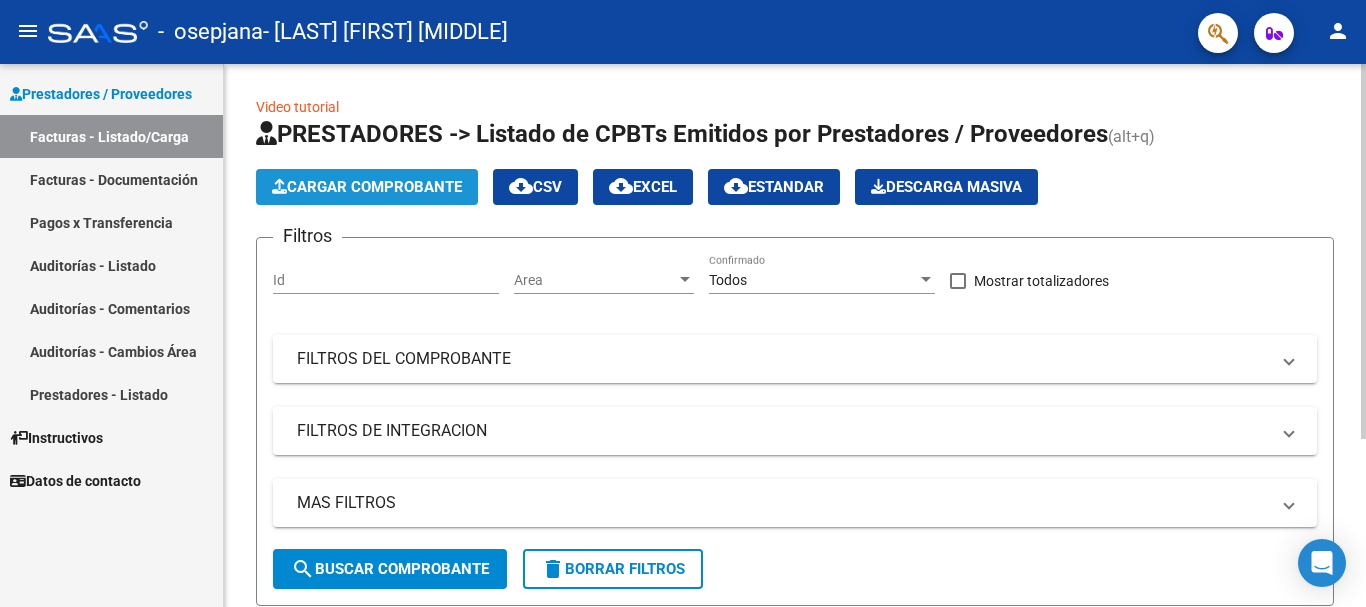 click on "Cargar Comprobante" 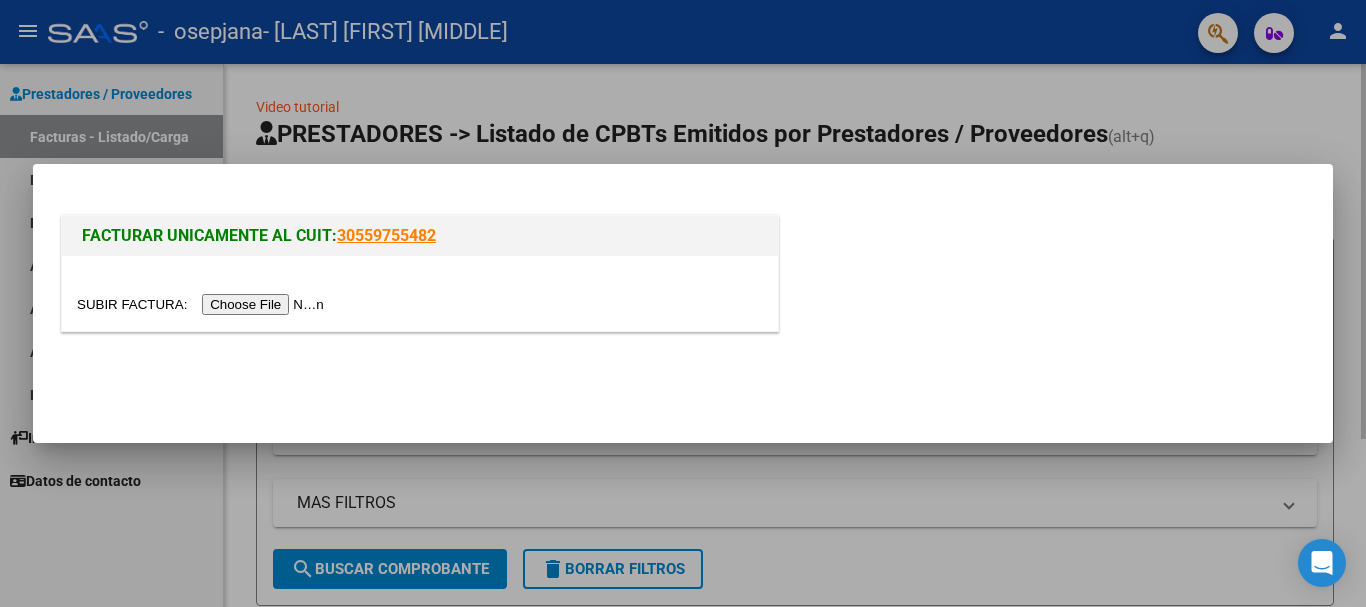 click on "FACTURAR UNICAMENTE AL CUIT:   30559755482" at bounding box center [683, 303] 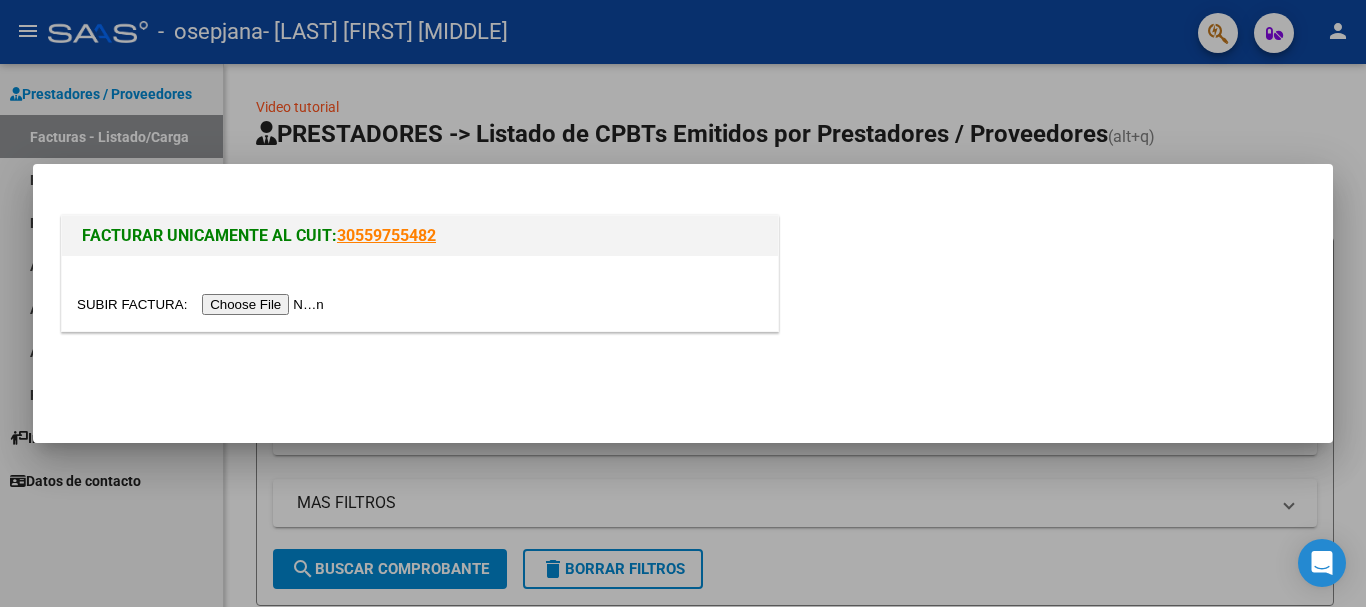 click at bounding box center (203, 304) 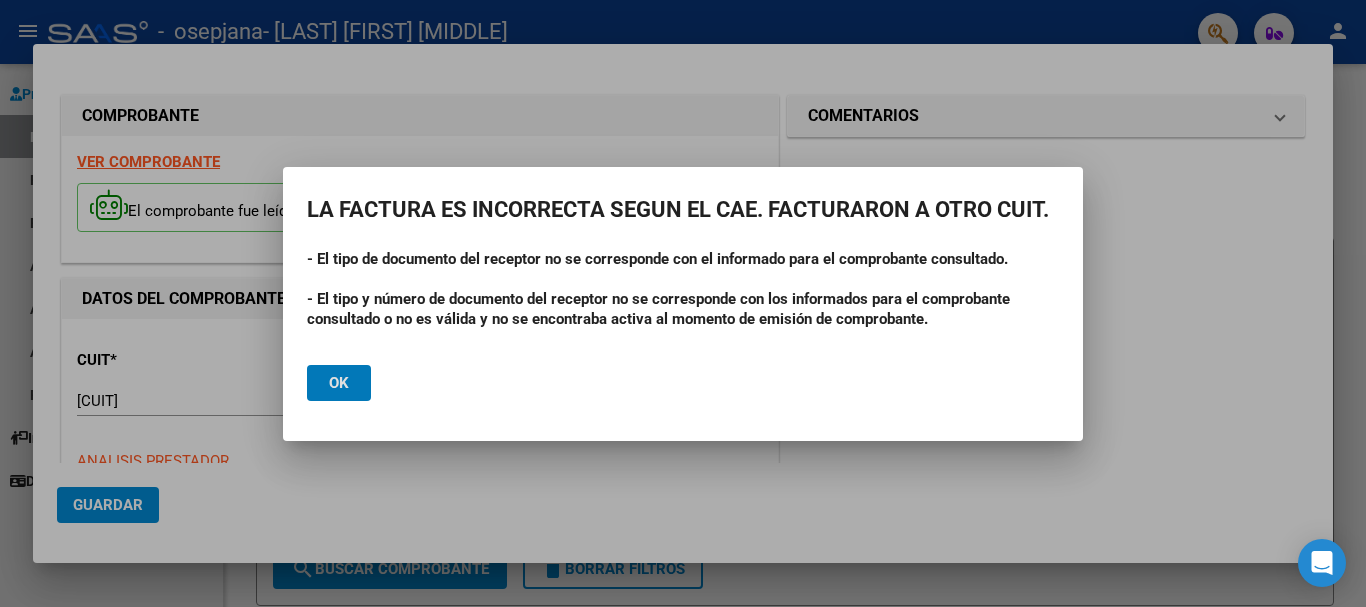 click on "Ok" 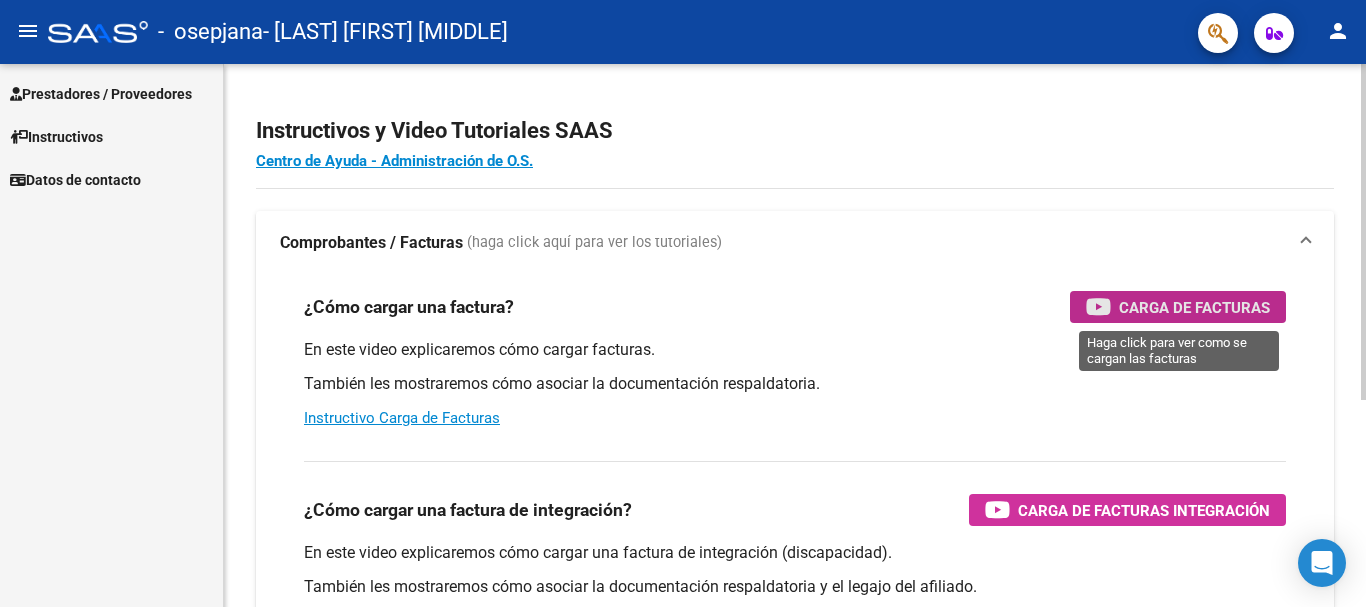 click on "Carga de Facturas" at bounding box center [1194, 307] 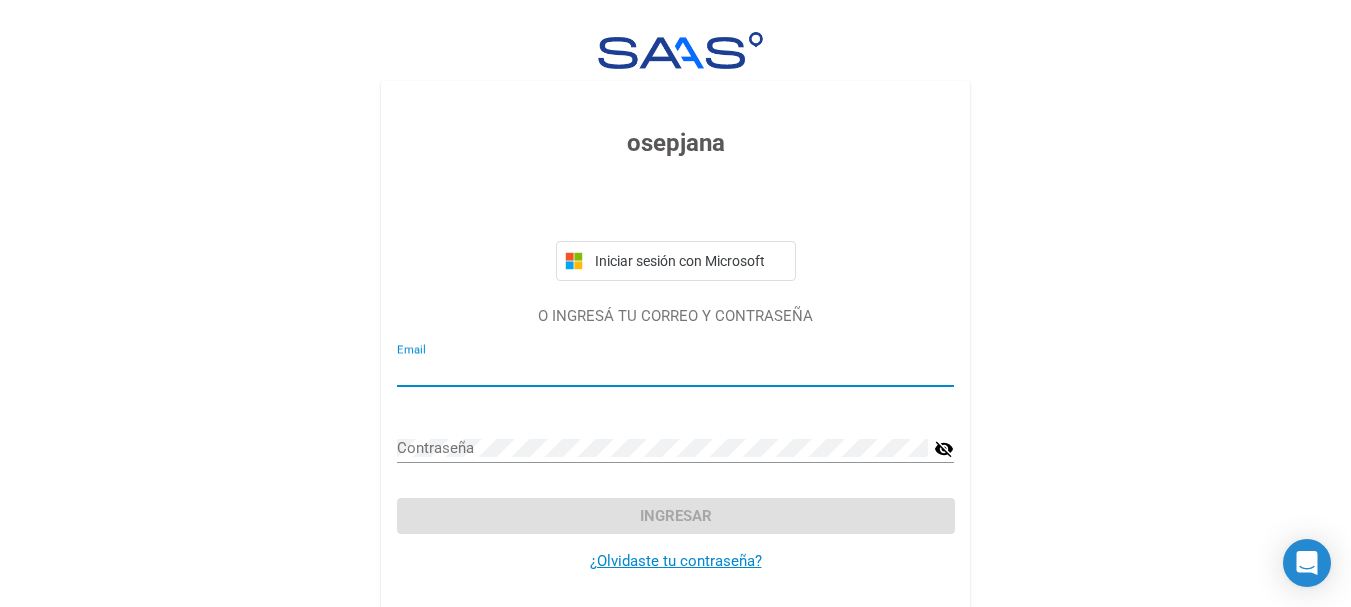 type on "[EMAIL]" 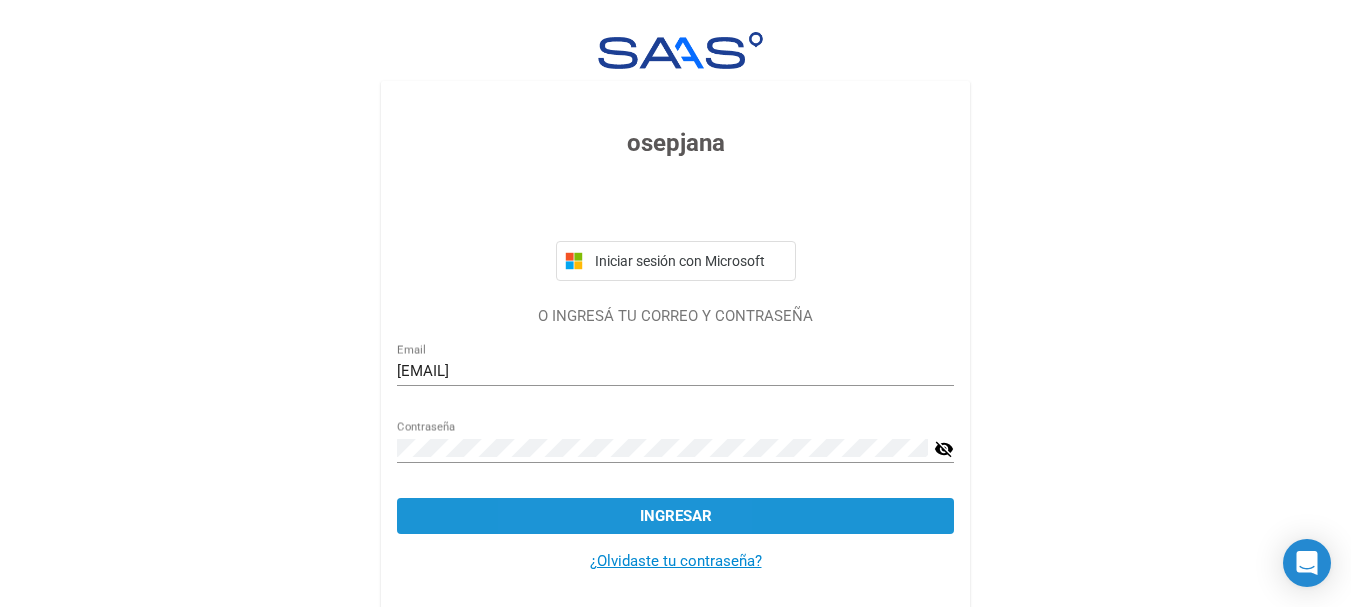 click on "Ingresar" 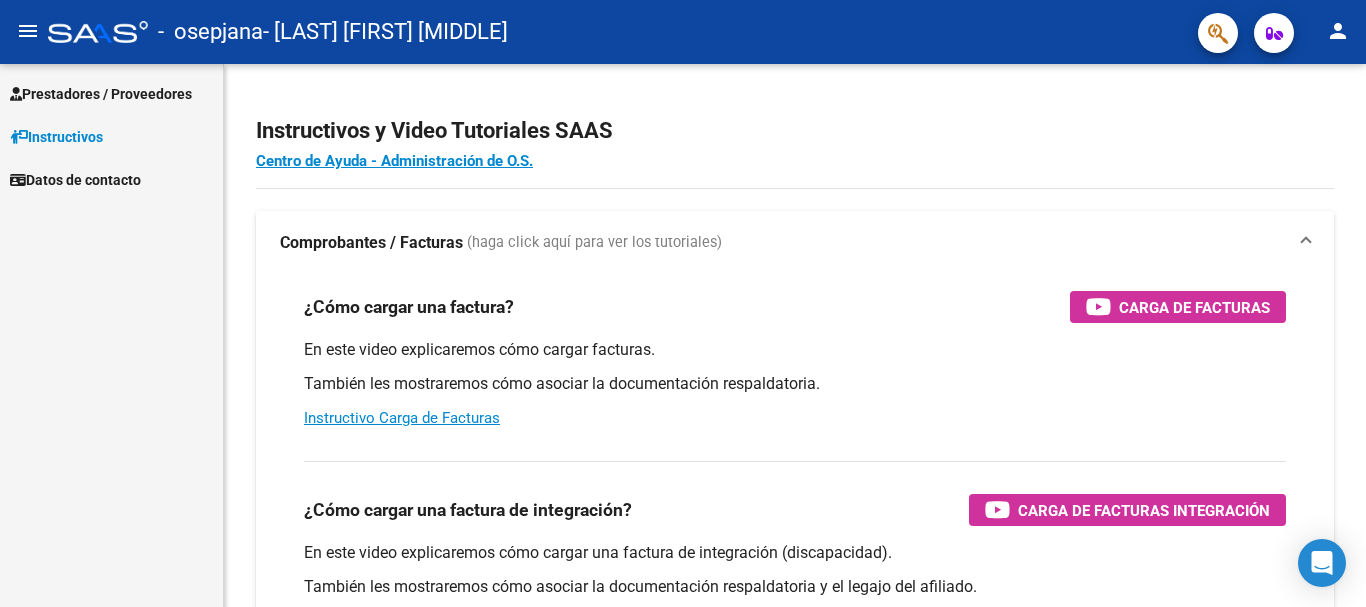 click on "Prestadores / Proveedores" at bounding box center [101, 94] 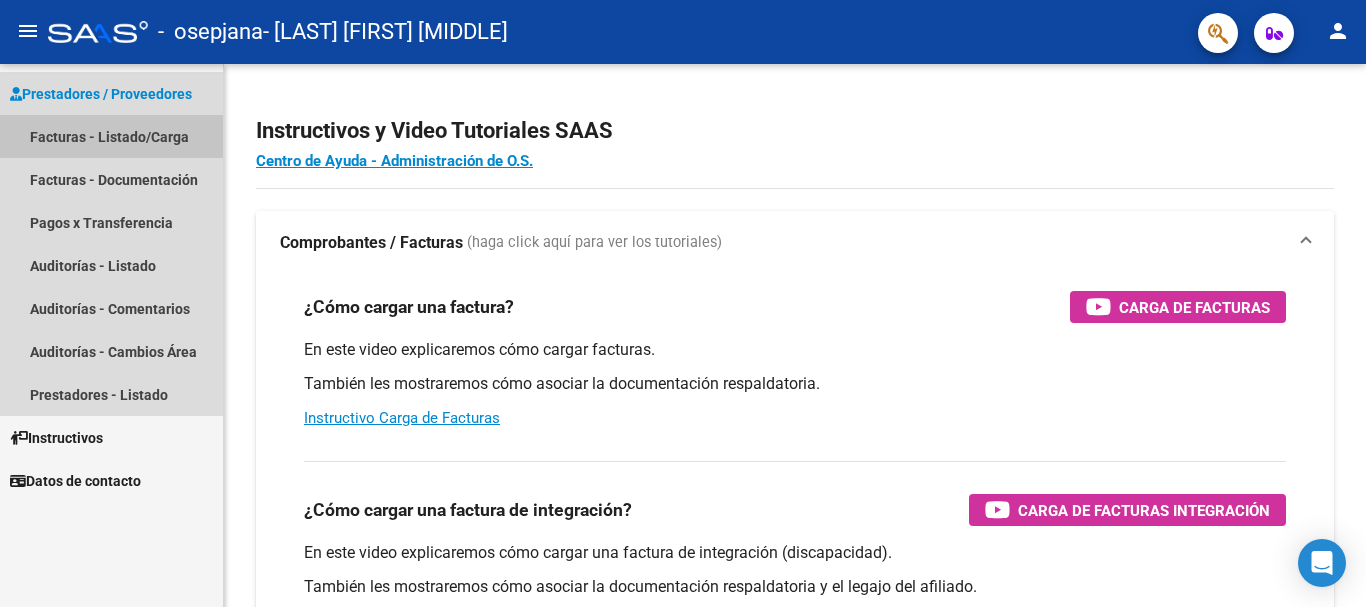 click on "Facturas - Listado/Carga" at bounding box center (111, 136) 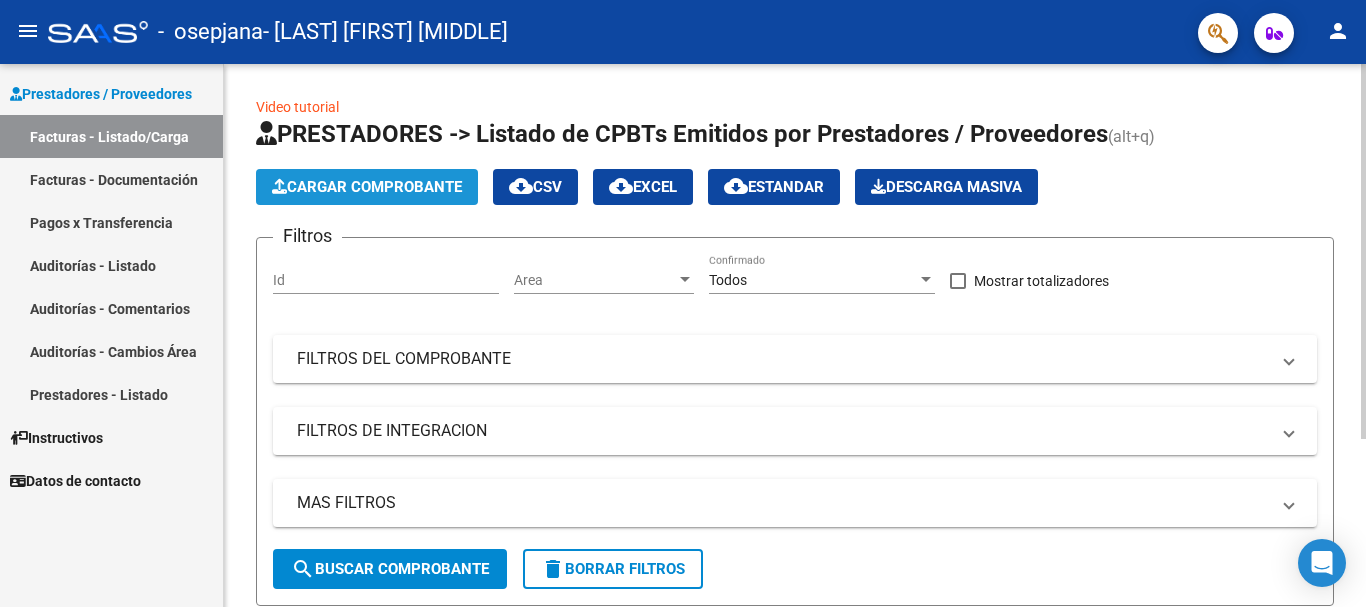 click on "Cargar Comprobante" 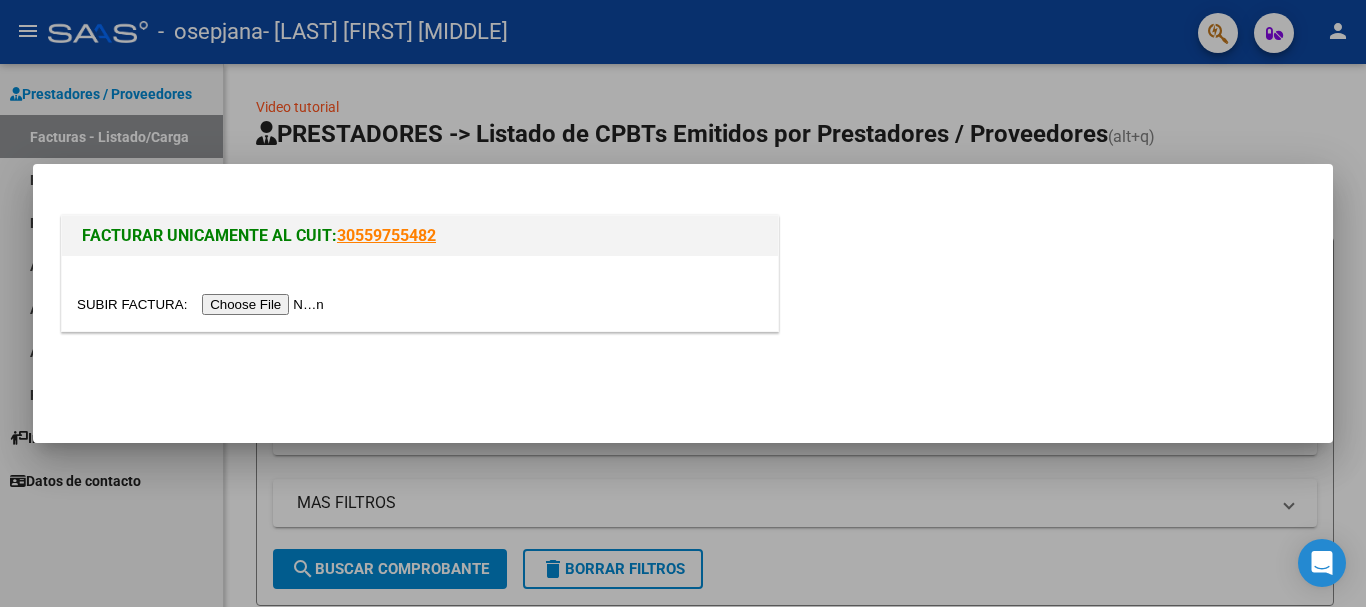 click at bounding box center (203, 304) 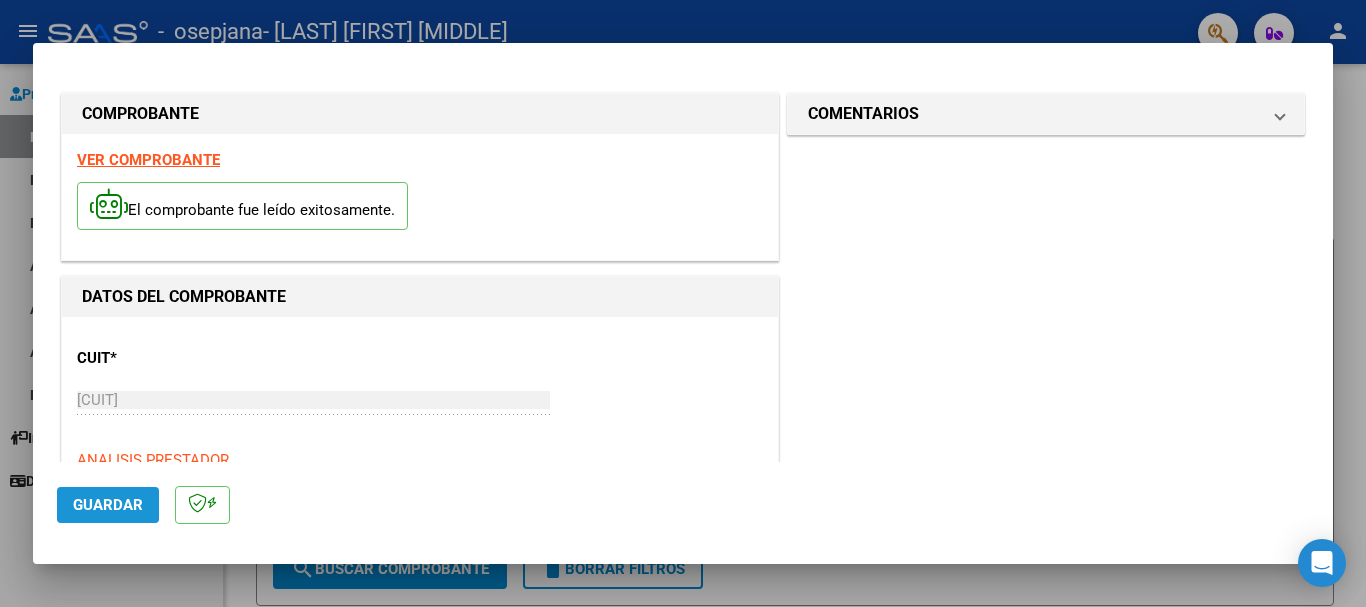 click on "Guardar" 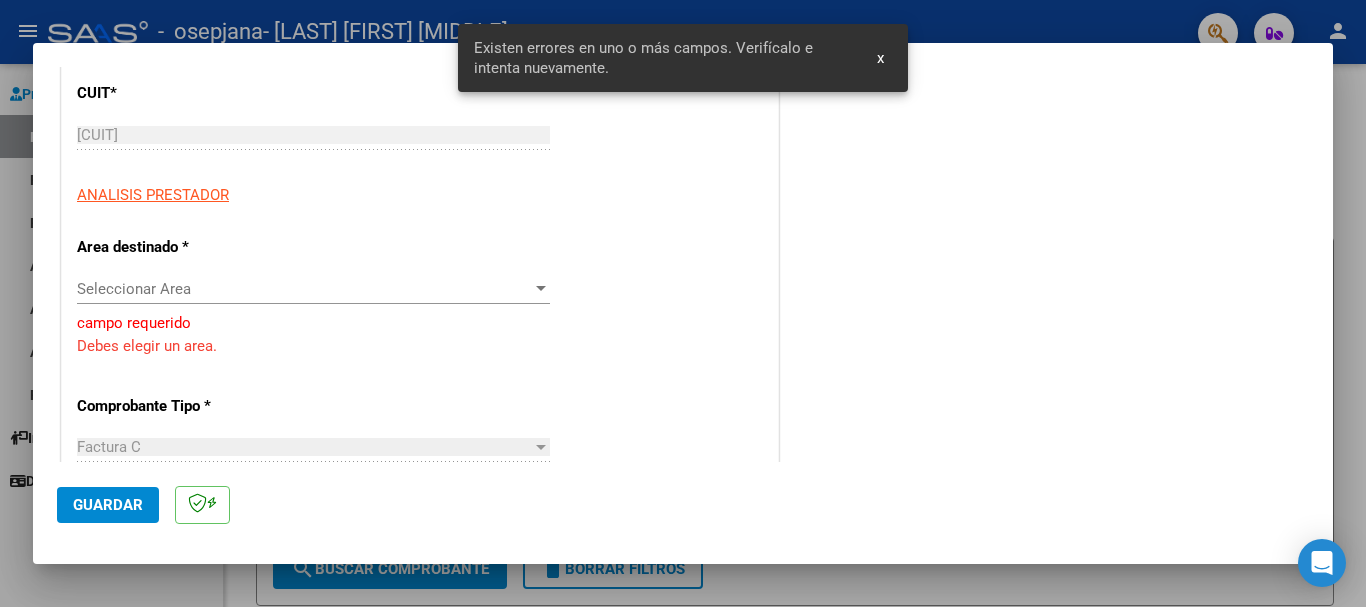 scroll, scrollTop: 280, scrollLeft: 0, axis: vertical 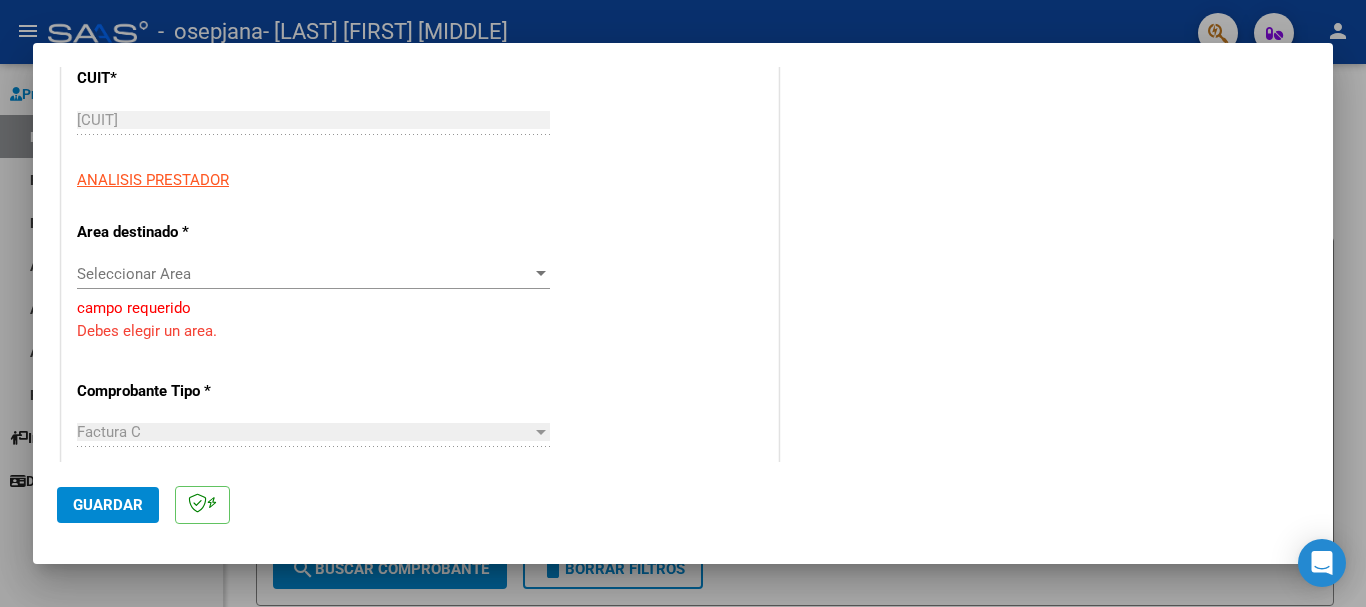 click at bounding box center [541, 274] 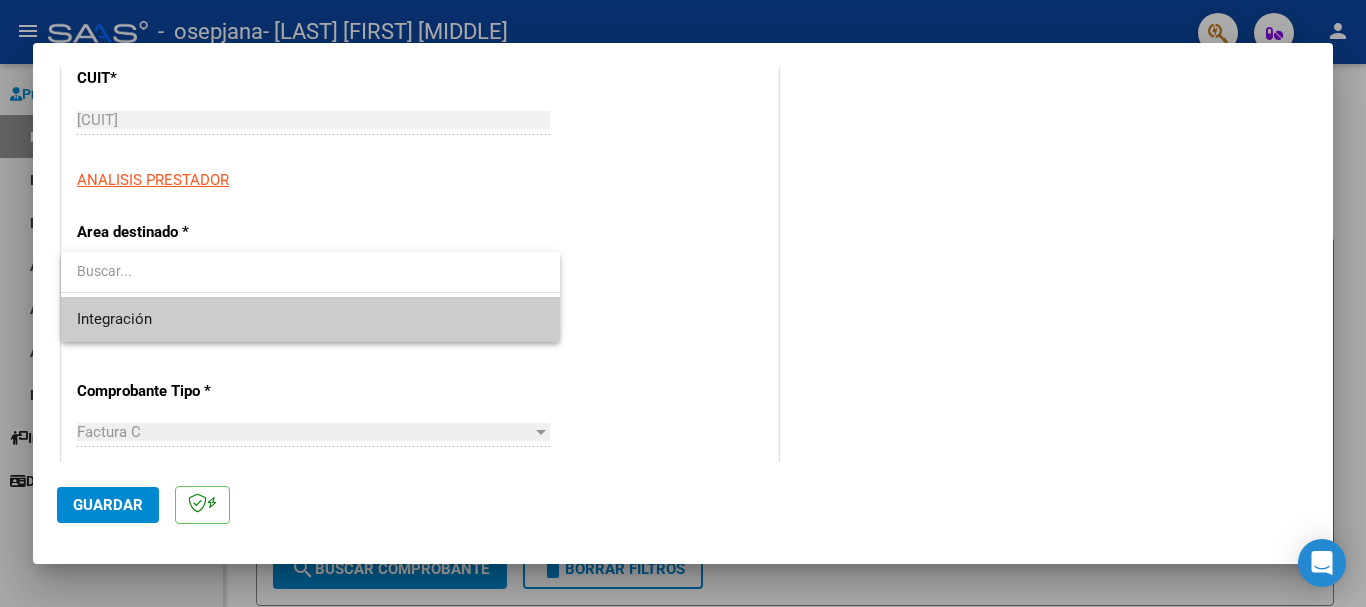 click at bounding box center (683, 303) 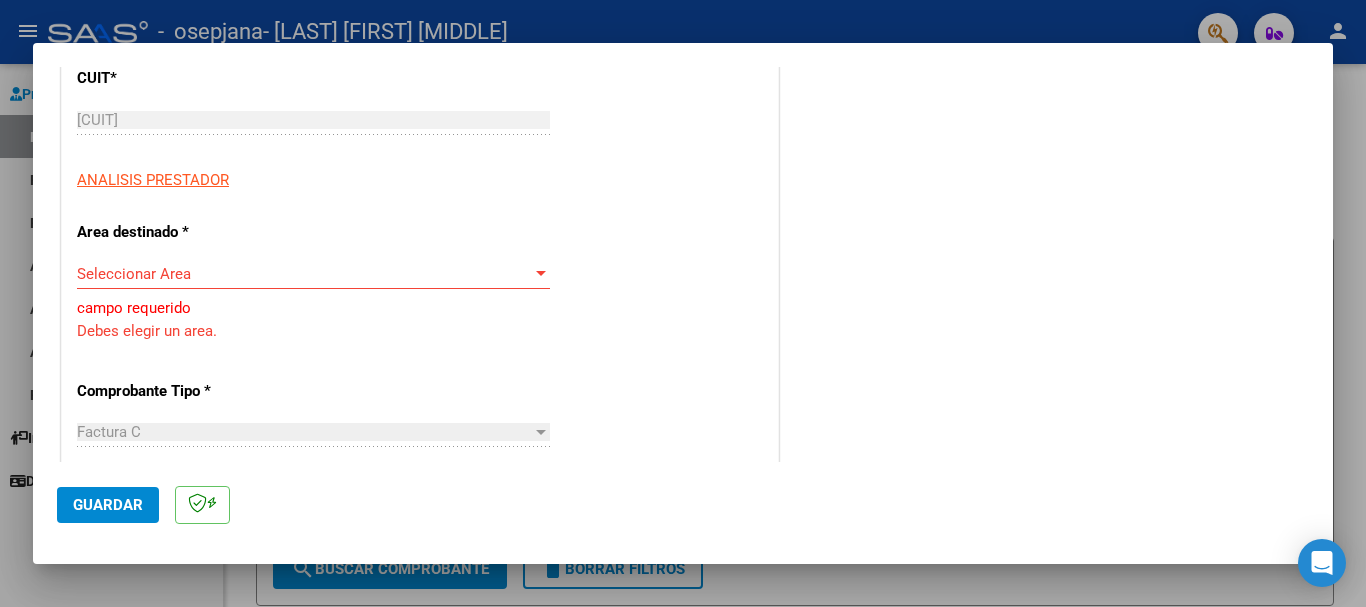 click at bounding box center [541, 432] 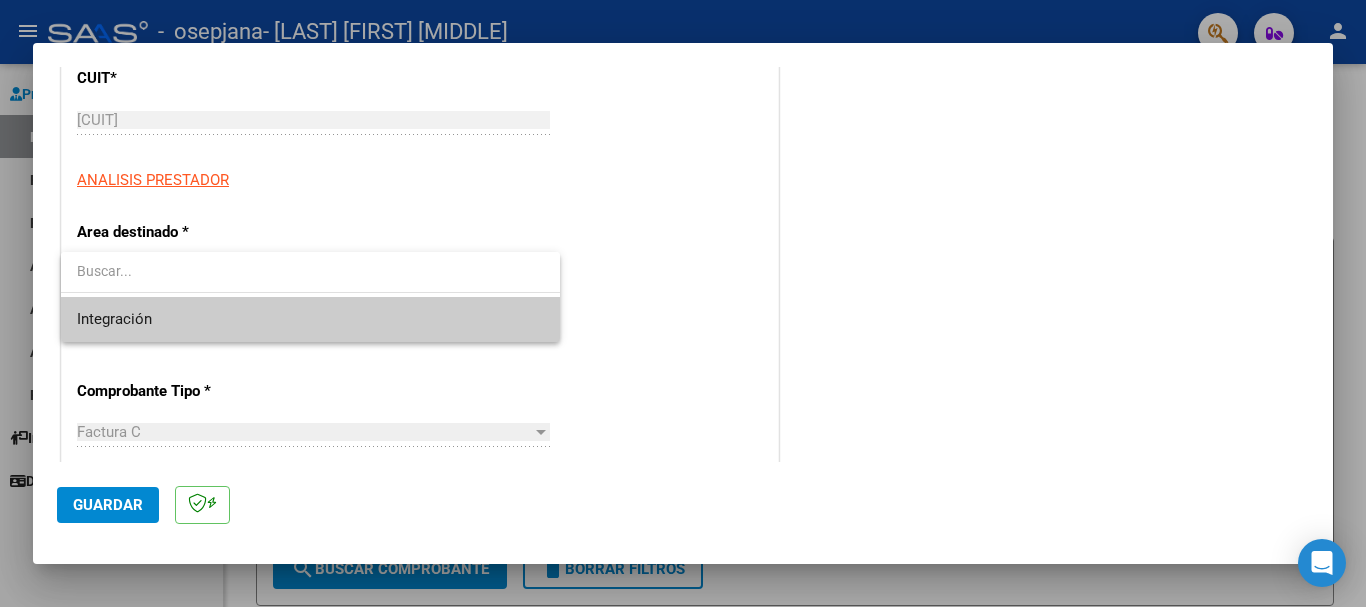 click on "Integración" at bounding box center [310, 319] 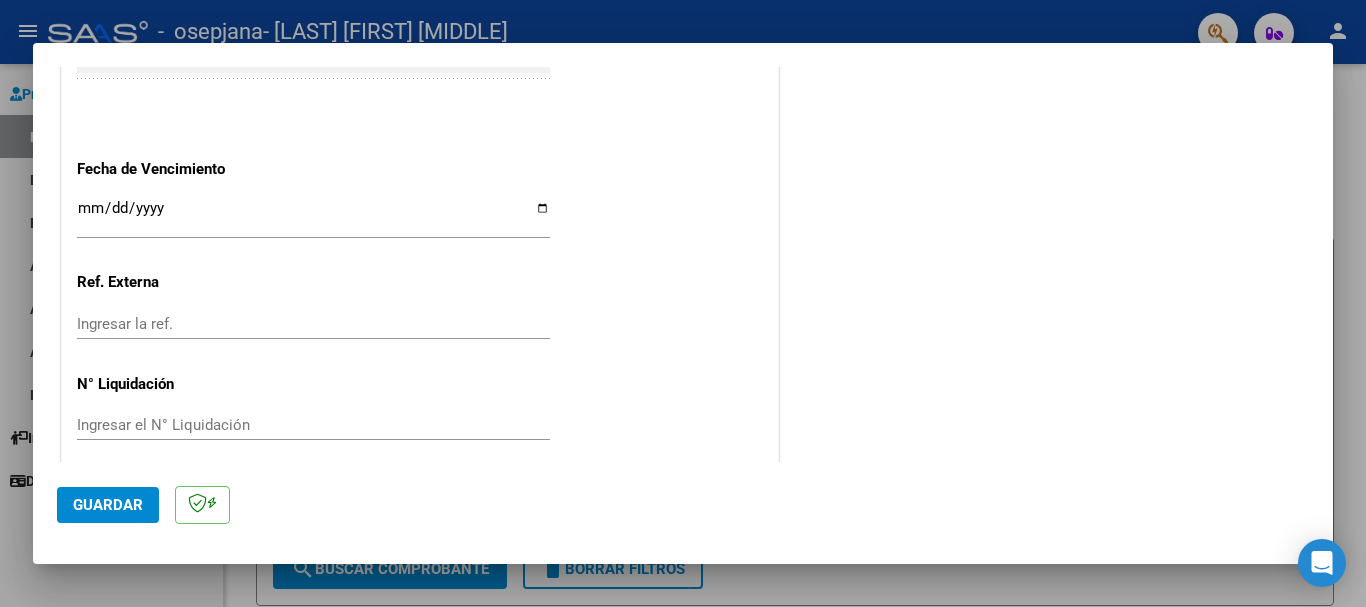 scroll, scrollTop: 1380, scrollLeft: 0, axis: vertical 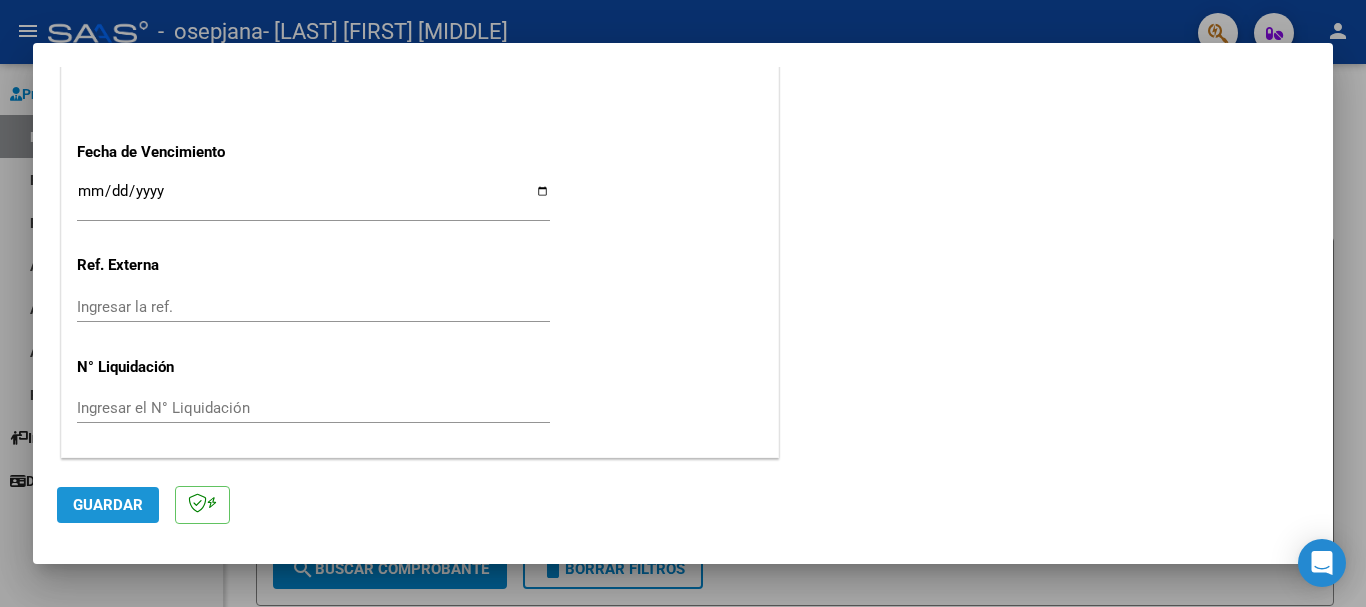 click on "Guardar" 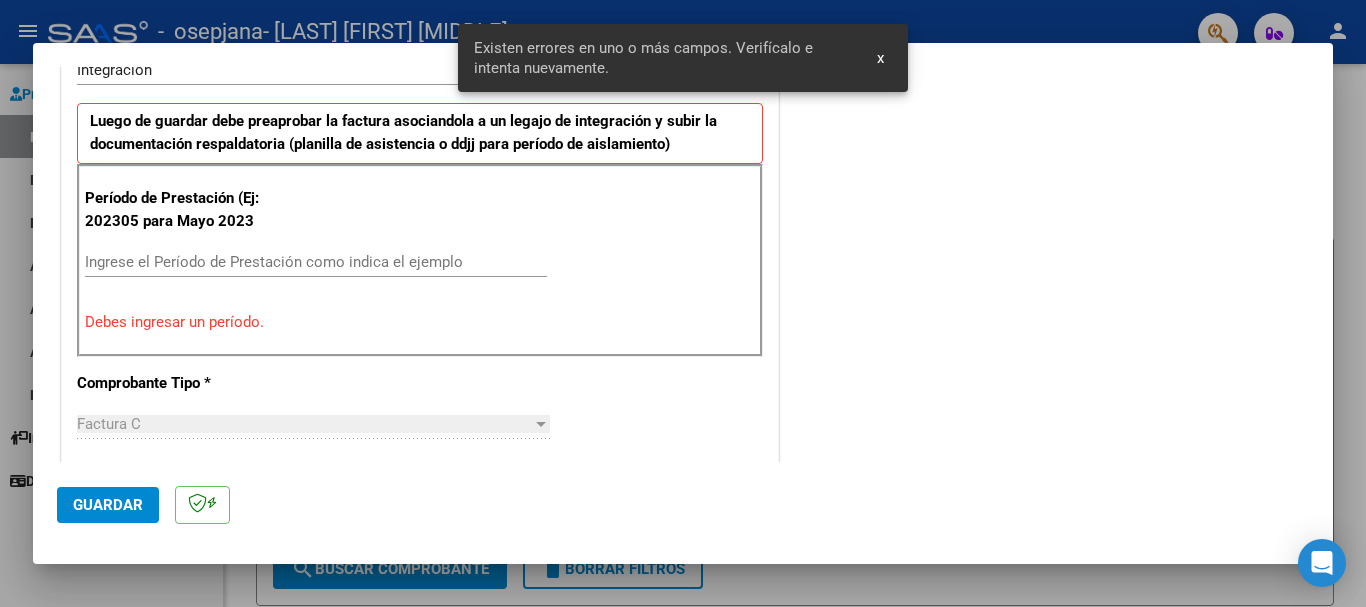 scroll, scrollTop: 462, scrollLeft: 0, axis: vertical 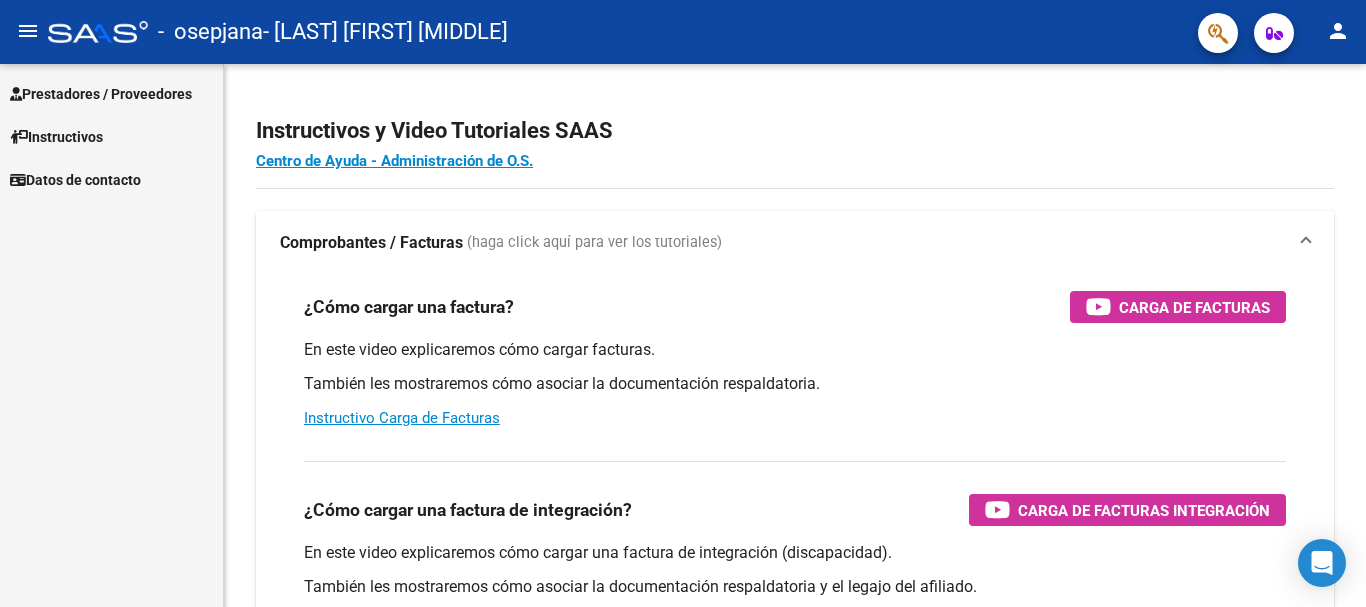 click on "Prestadores / Proveedores" at bounding box center (101, 94) 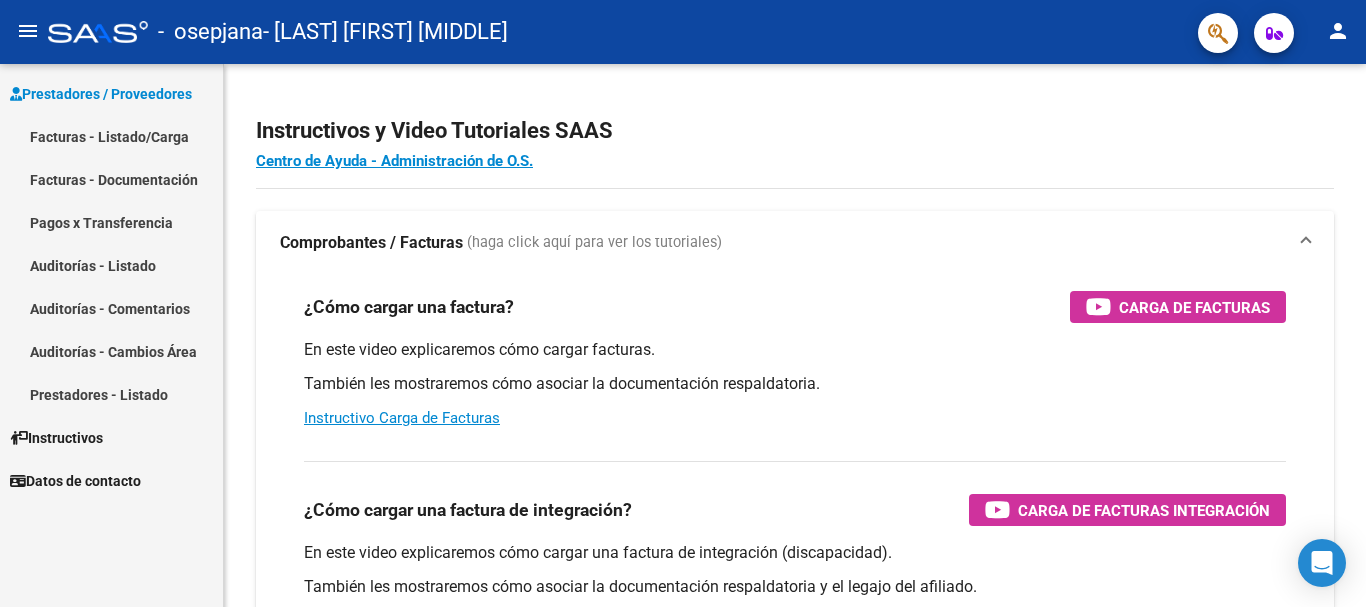 click on "Facturas - Documentación" at bounding box center [111, 179] 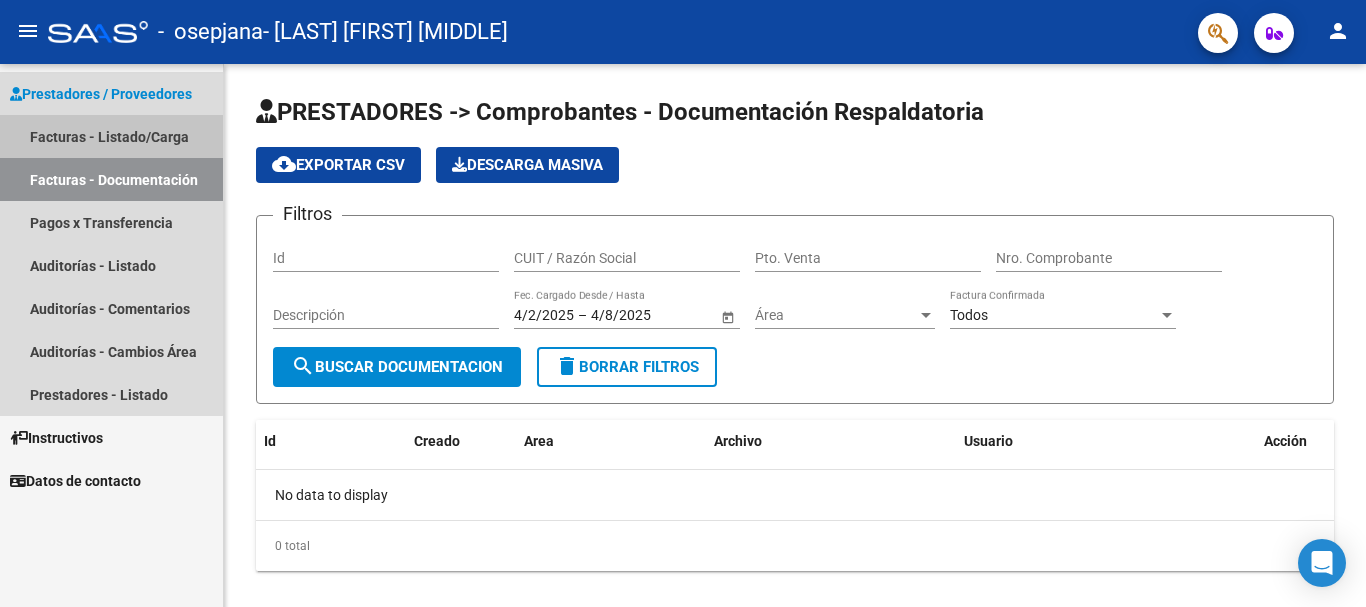 click on "Facturas - Listado/Carga" at bounding box center [111, 136] 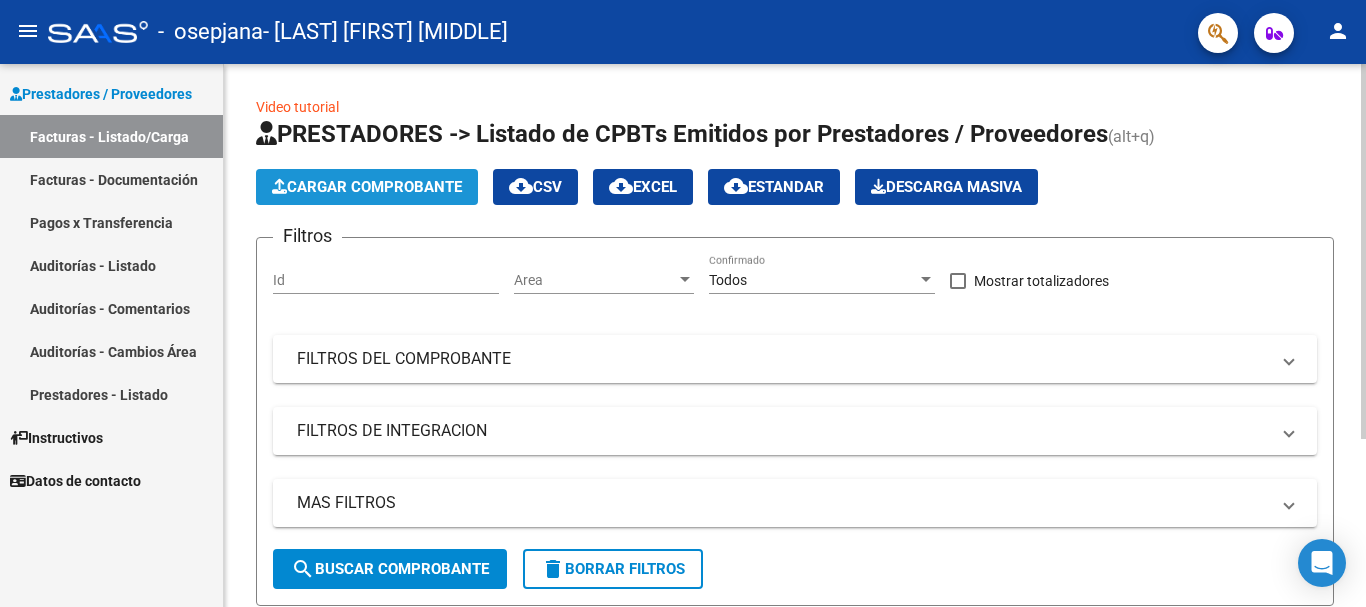 click on "Cargar Comprobante" 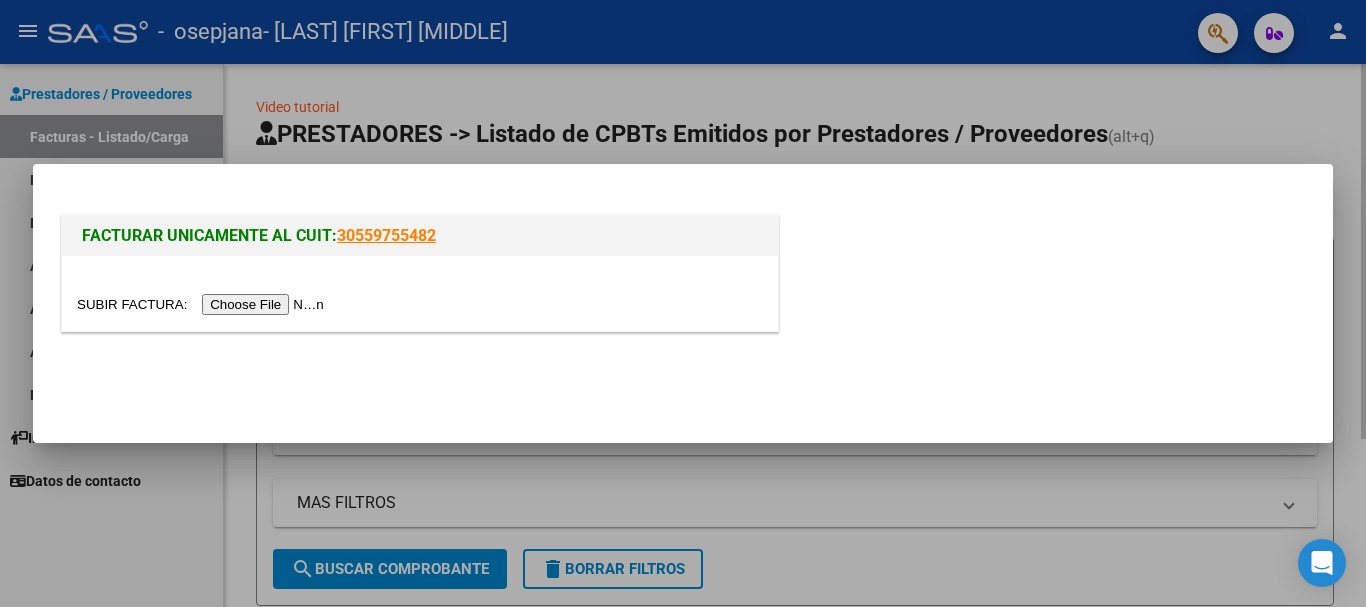 click on "FACTURAR UNICAMENTE AL CUIT:   30559755482" at bounding box center [683, 303] 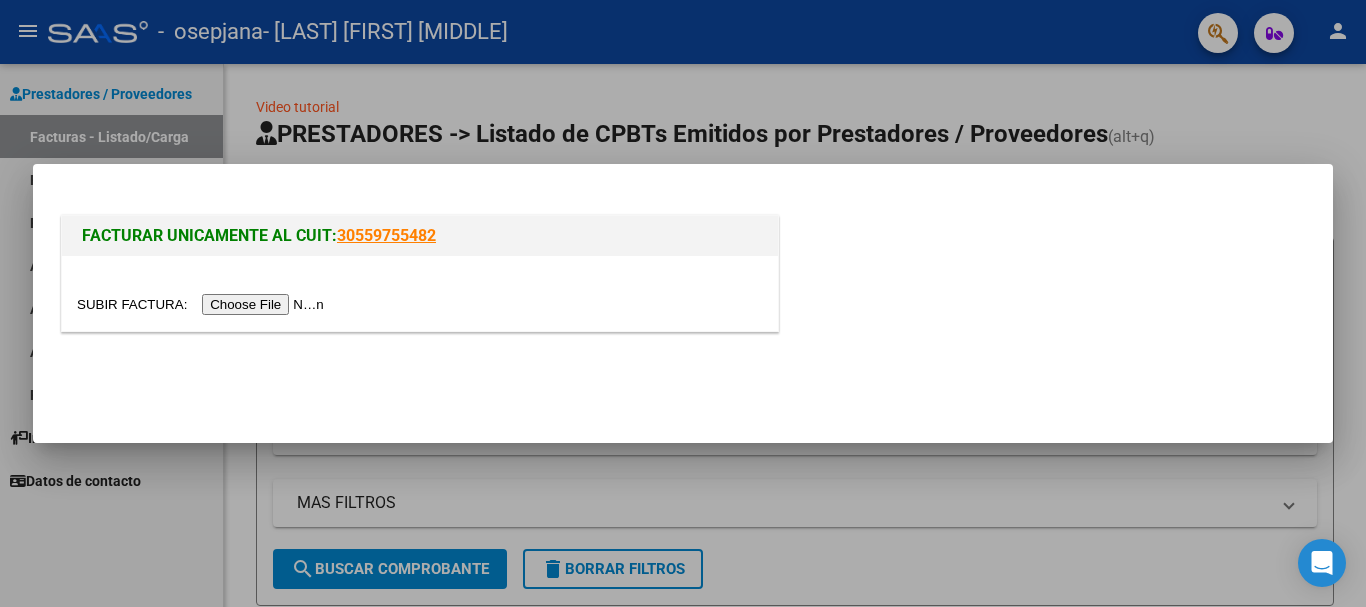 click at bounding box center (203, 304) 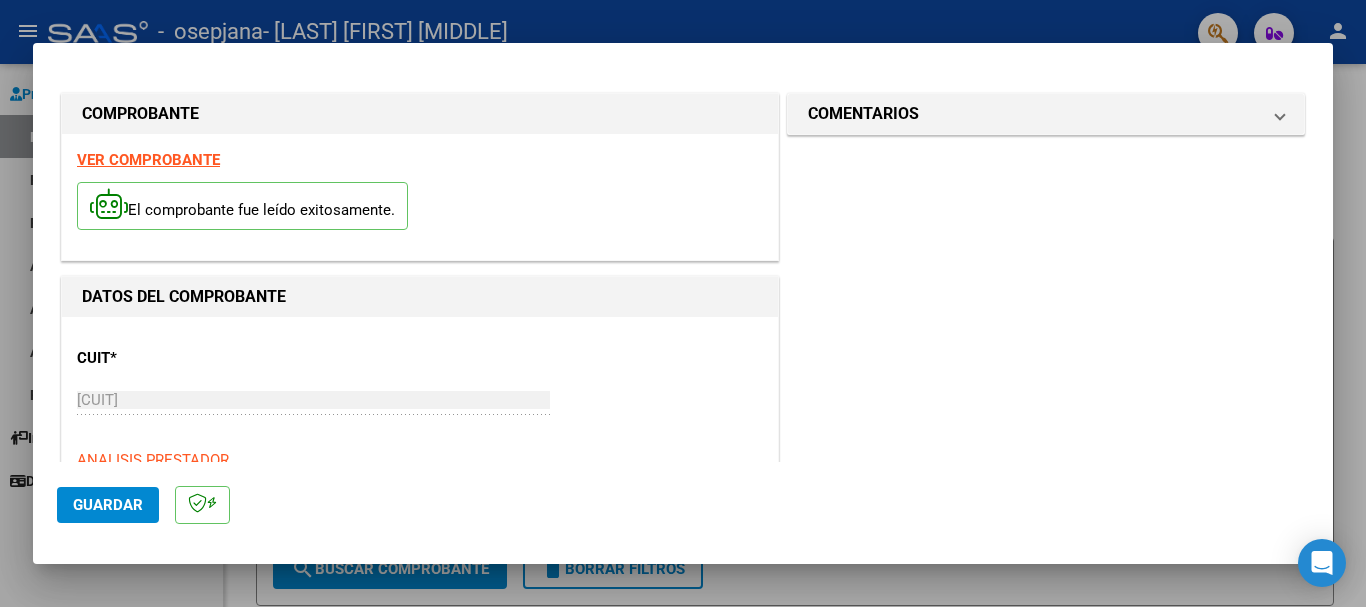 click on "Guardar" 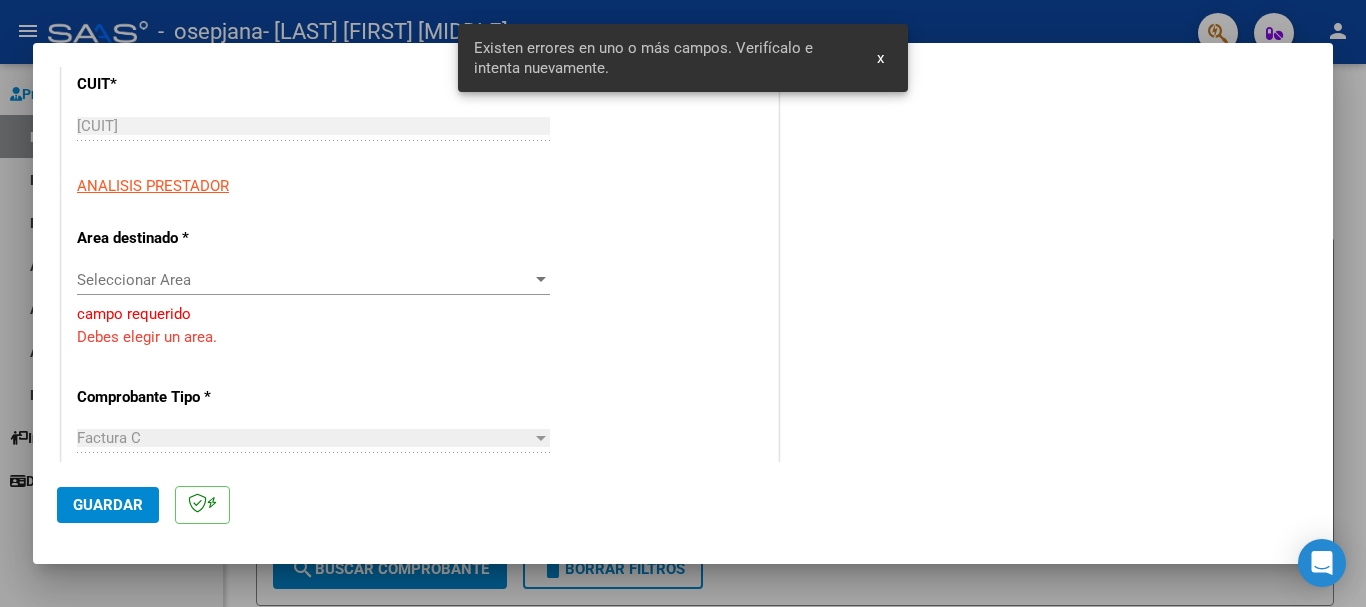 scroll, scrollTop: 280, scrollLeft: 0, axis: vertical 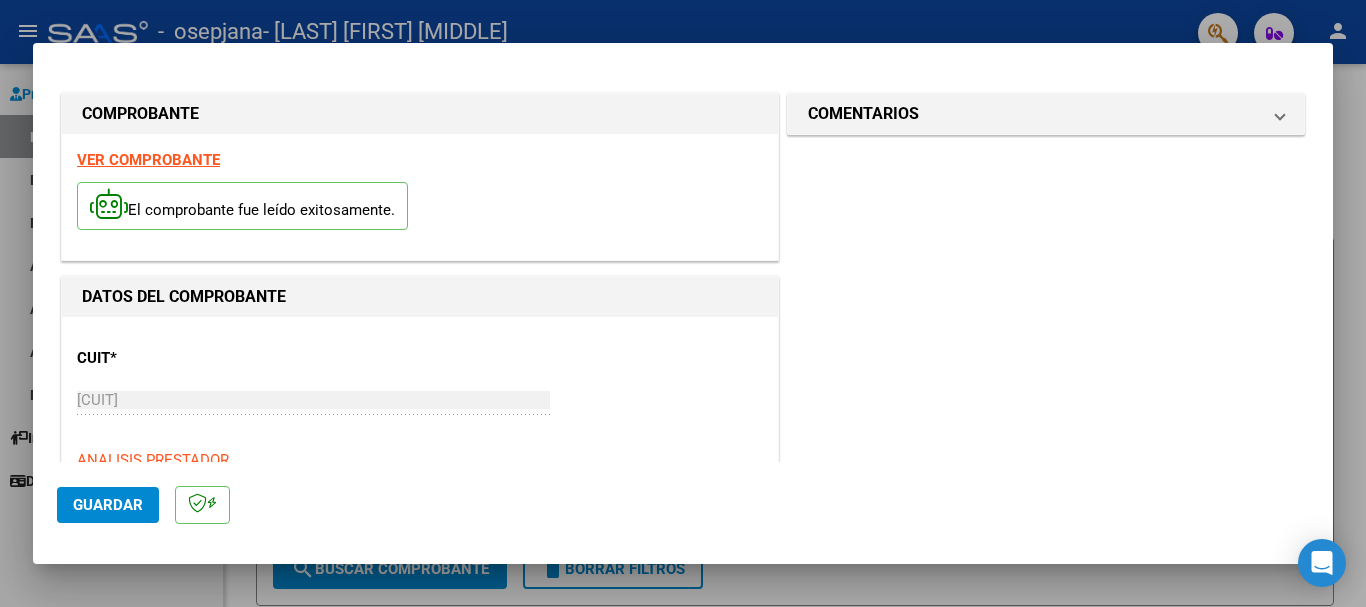 click on "[CUIT] Ingresar CUIT" at bounding box center [313, 400] 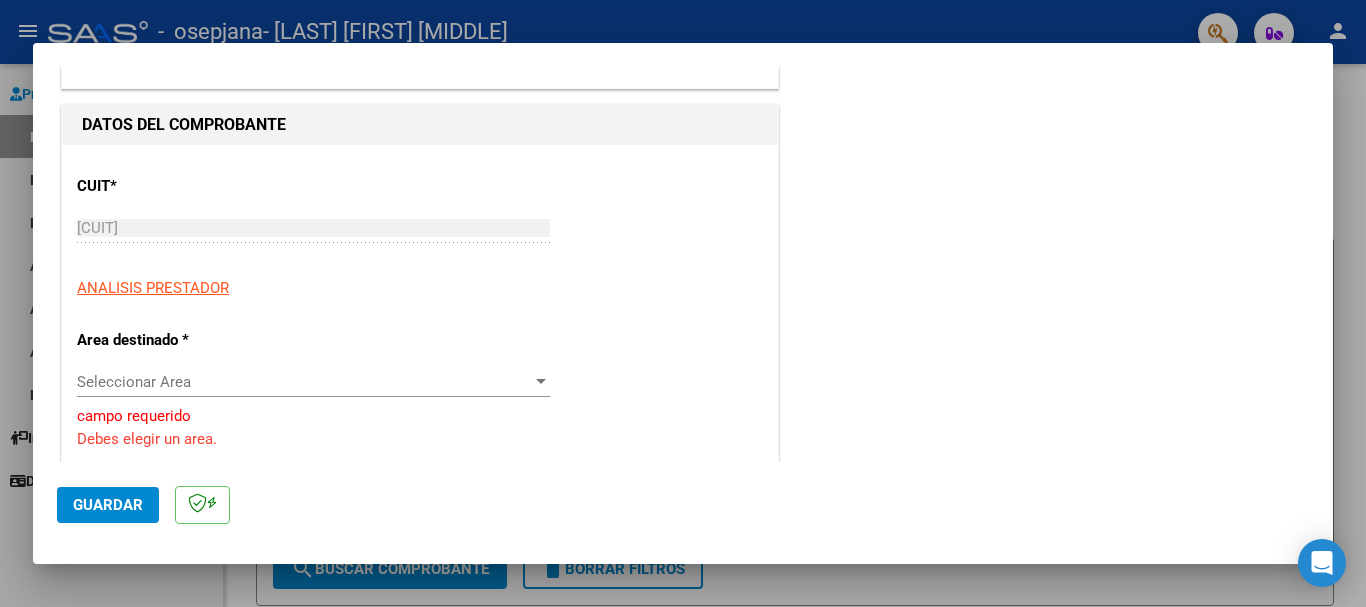 scroll, scrollTop: 176, scrollLeft: 0, axis: vertical 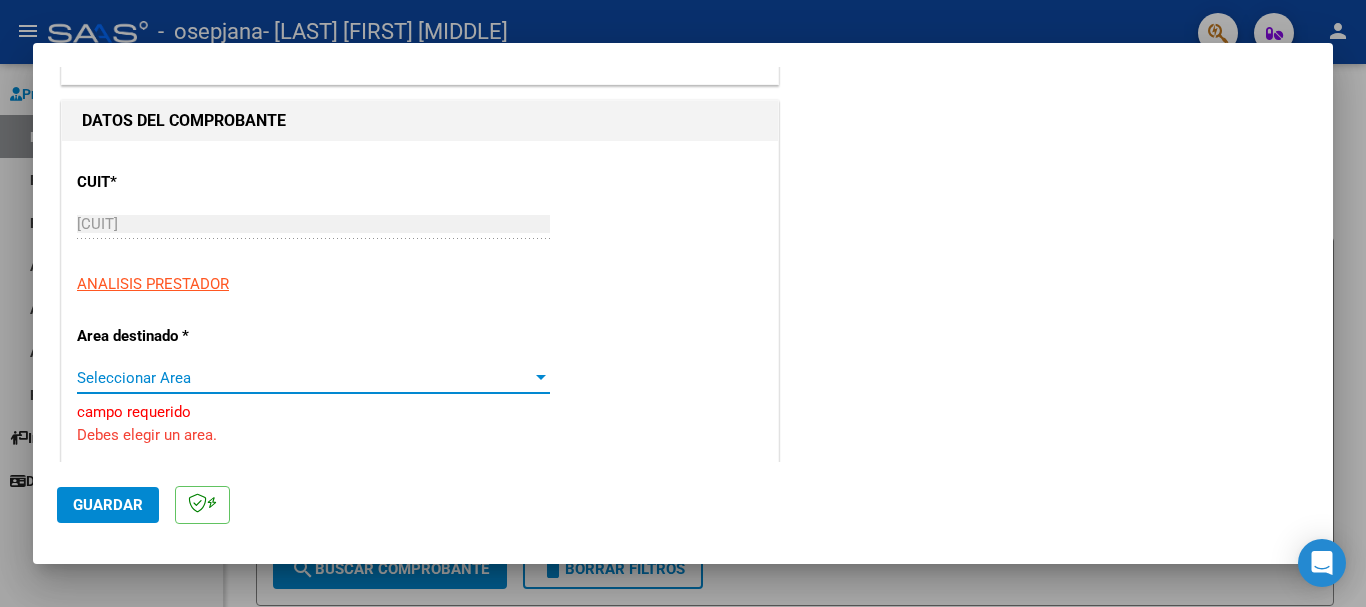 click on "Seleccionar Area" at bounding box center (304, 378) 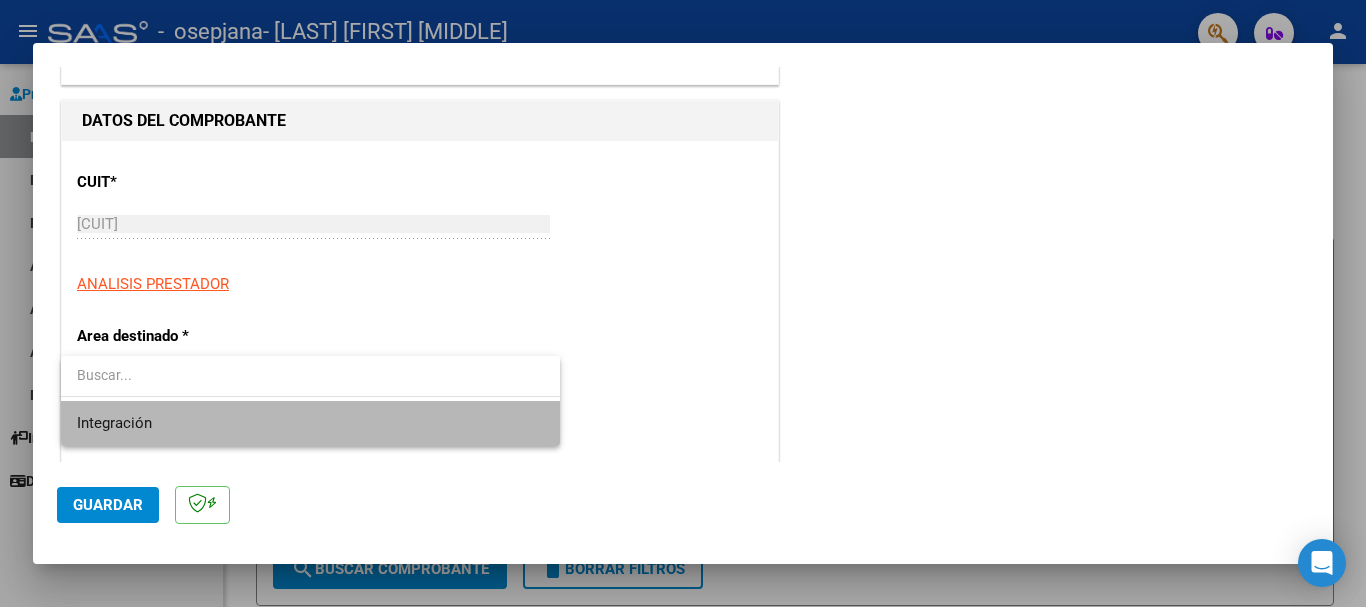click on "Integración" at bounding box center [310, 423] 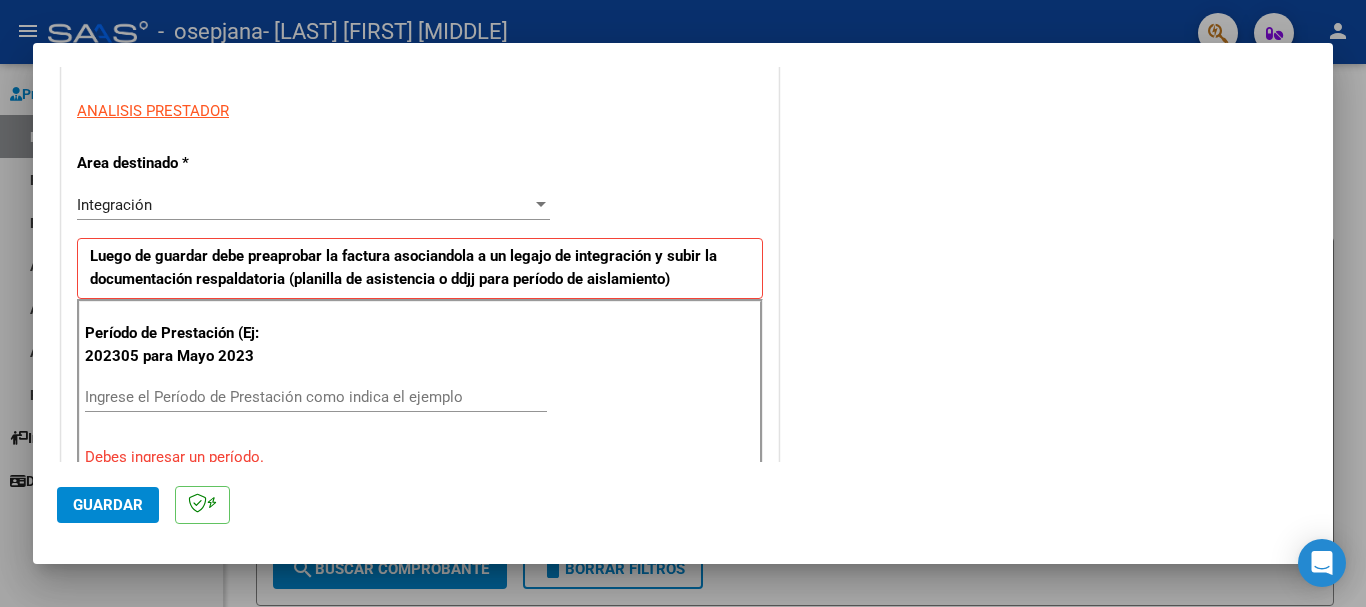 scroll, scrollTop: 339, scrollLeft: 0, axis: vertical 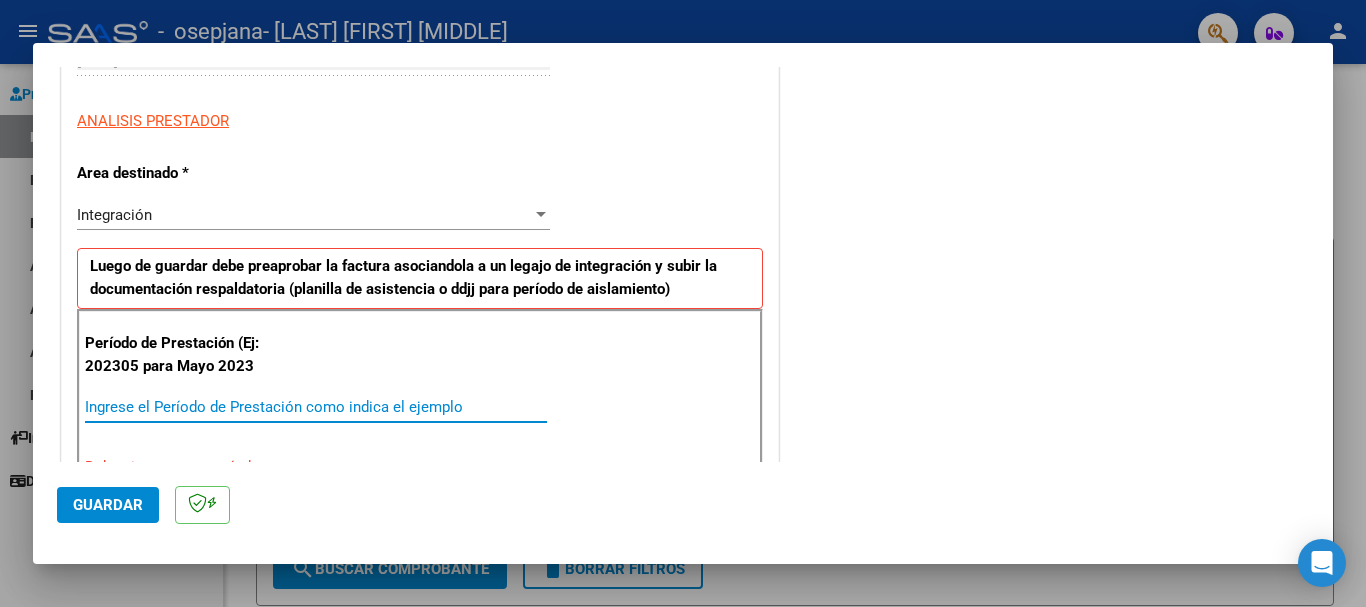 click on "Ingrese el Período de Prestación como indica el ejemplo" at bounding box center (316, 407) 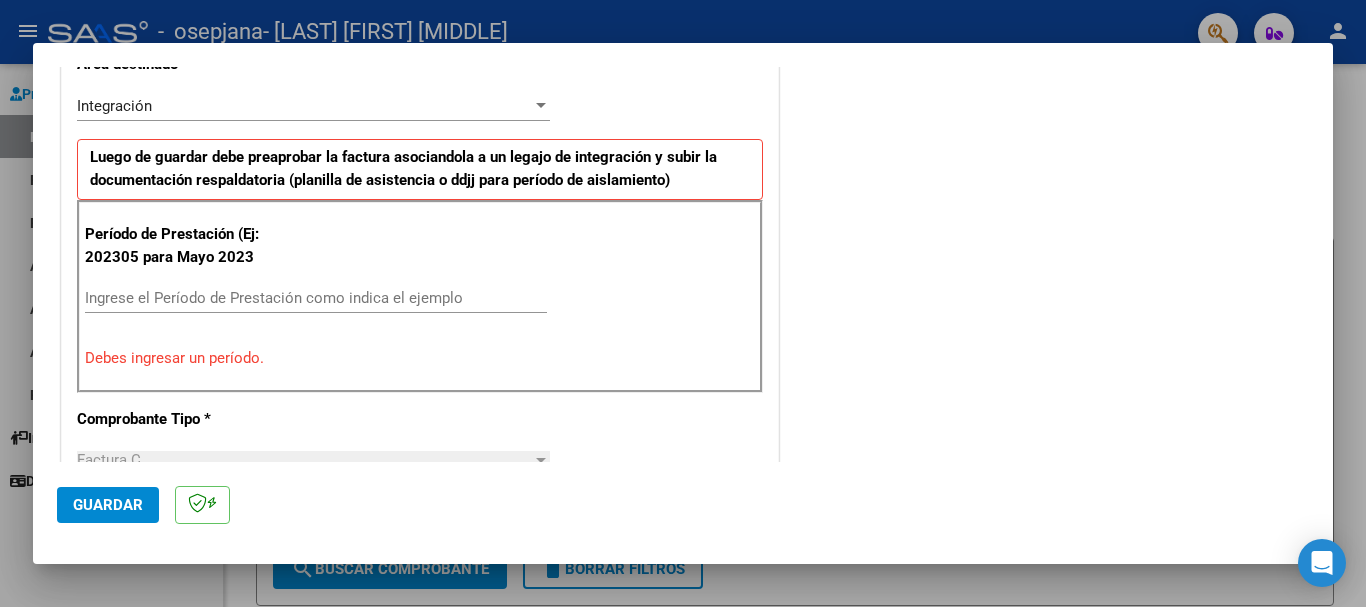 scroll, scrollTop: 473, scrollLeft: 0, axis: vertical 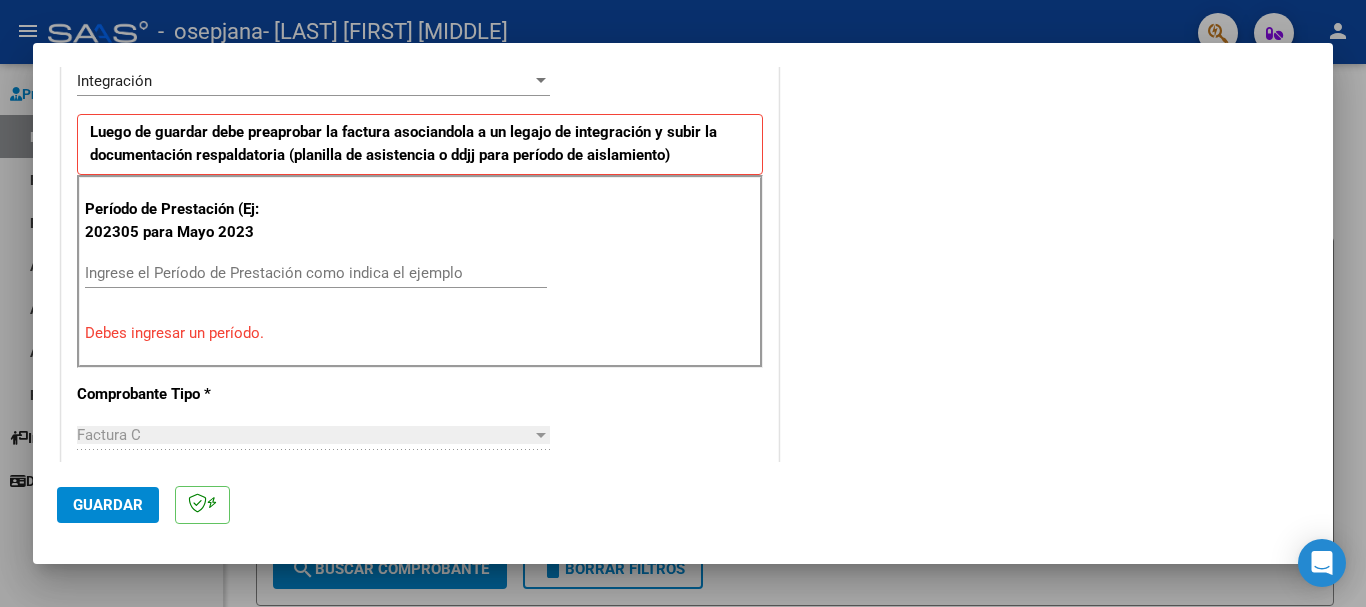 click on "Ingrese el Período de Prestación como indica el ejemplo" at bounding box center [316, 273] 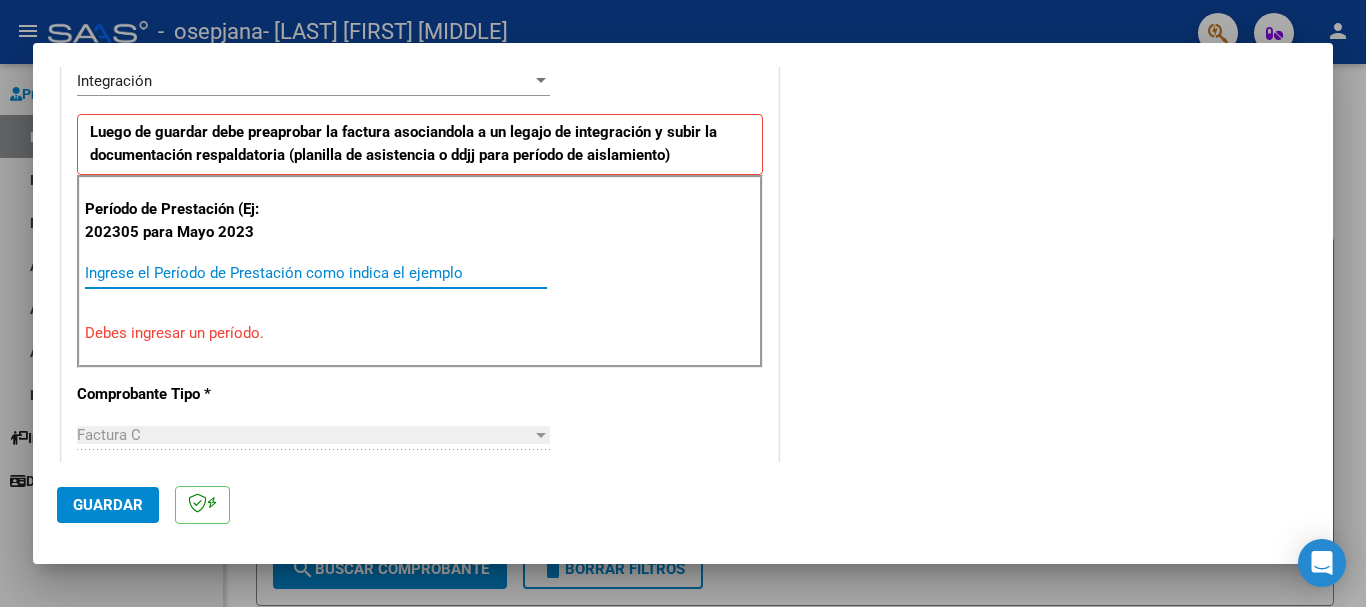 click on "Ingrese el Período de Prestación como indica el ejemplo" at bounding box center (316, 273) 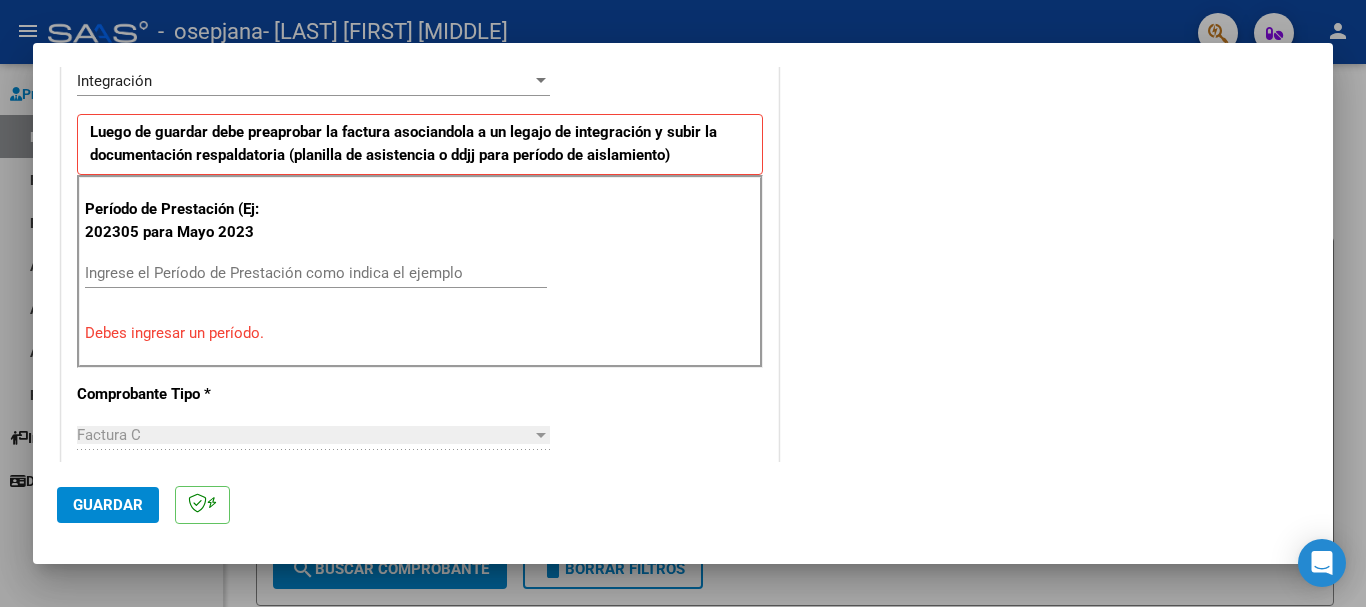 click on "Debes ingresar un período." at bounding box center (420, 333) 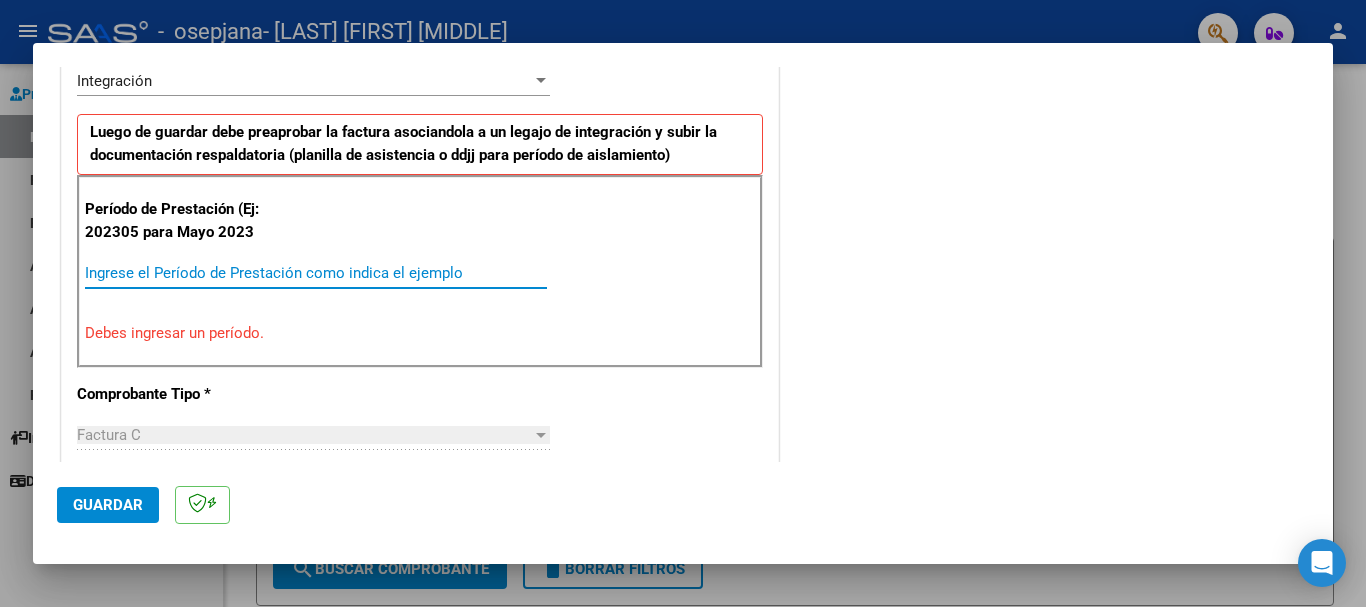 click on "Ingrese el Período de Prestación como indica el ejemplo" at bounding box center (316, 273) 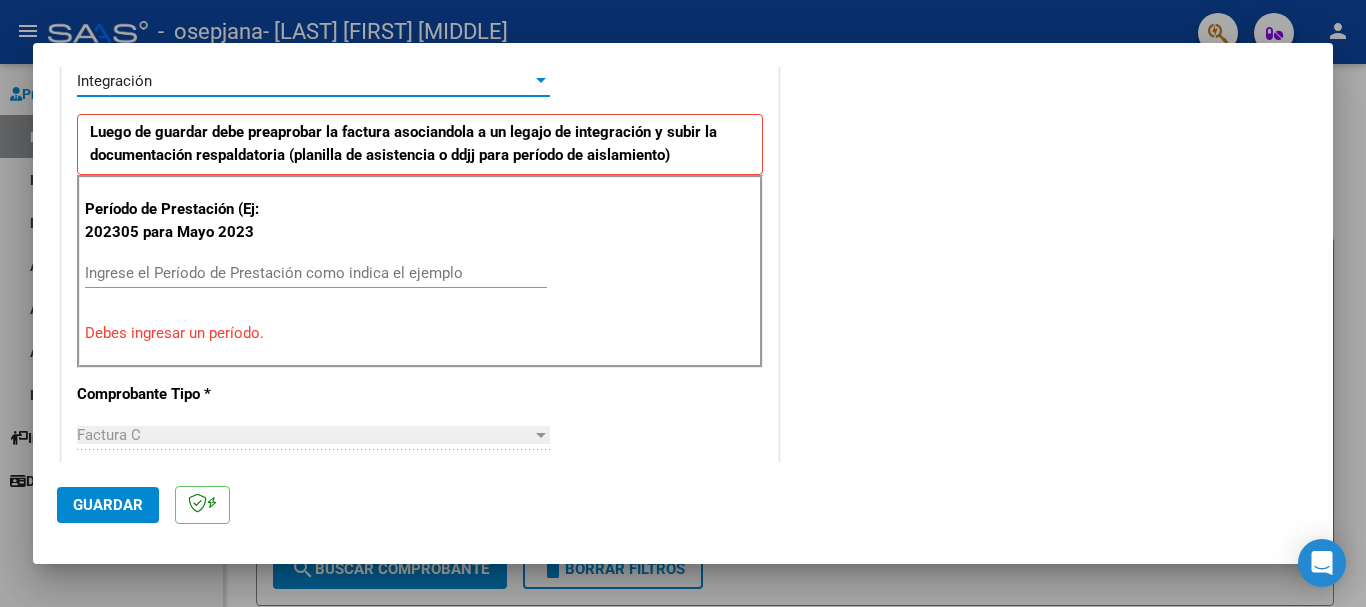 click at bounding box center [541, 81] 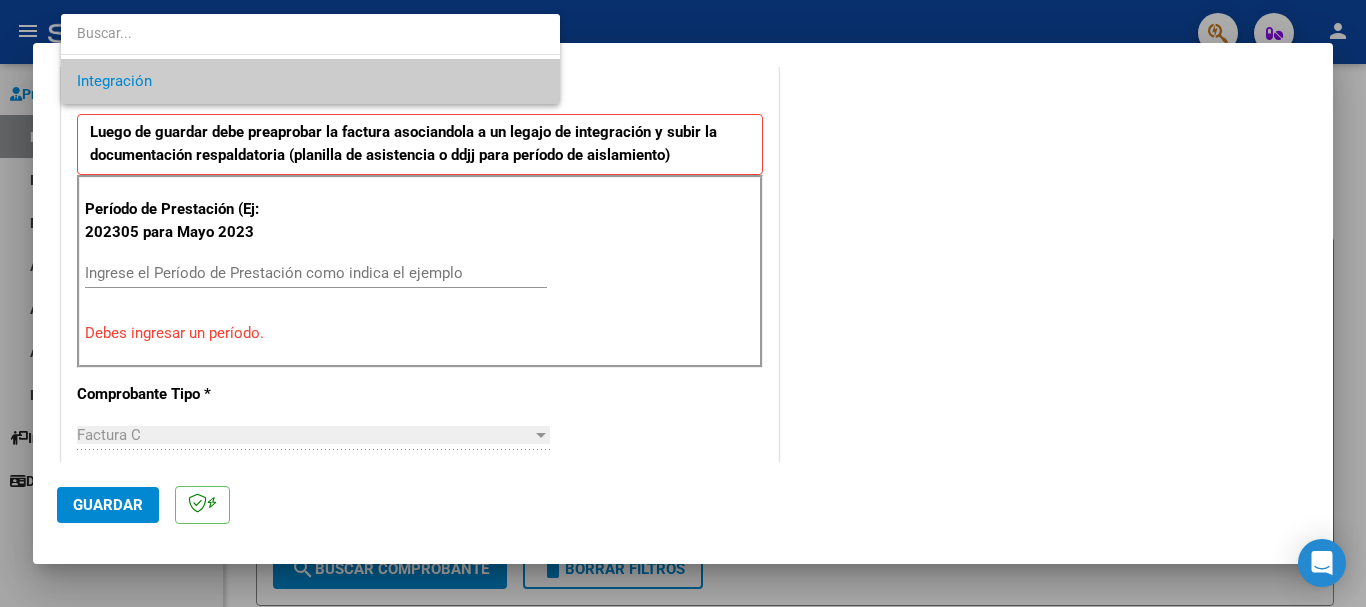 drag, startPoint x: 523, startPoint y: 279, endPoint x: 229, endPoint y: 338, distance: 299.86163 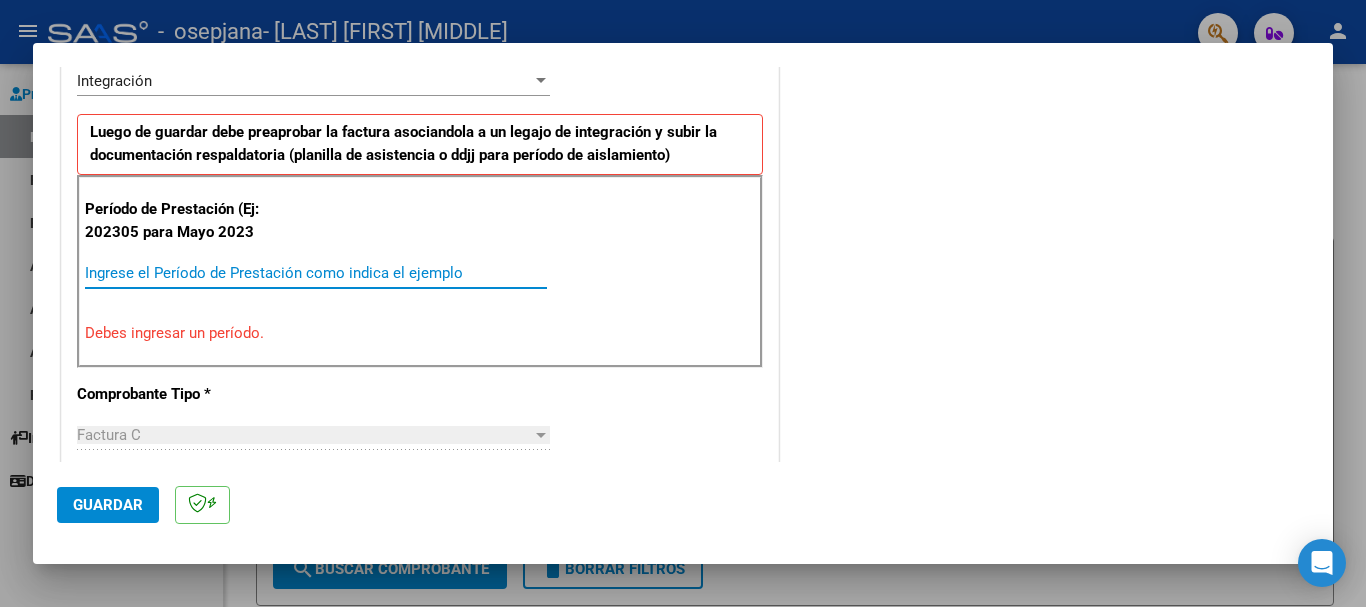 click on "Ingrese el Período de Prestación como indica el ejemplo" at bounding box center (316, 273) 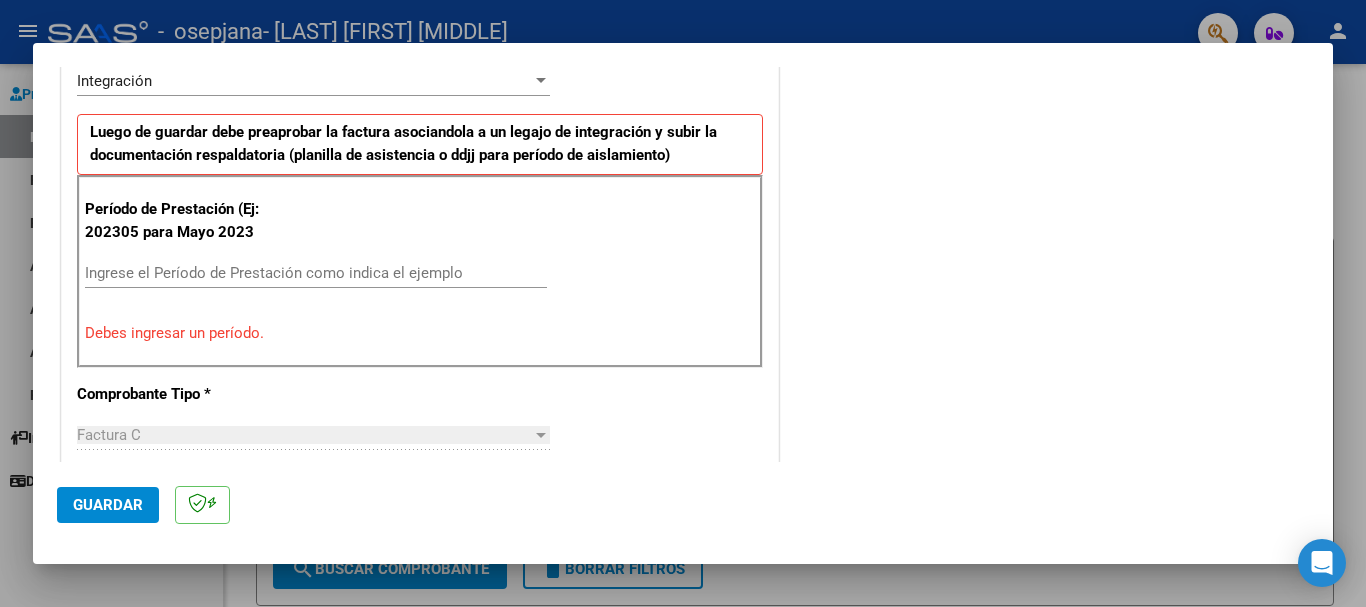 click at bounding box center (541, 435) 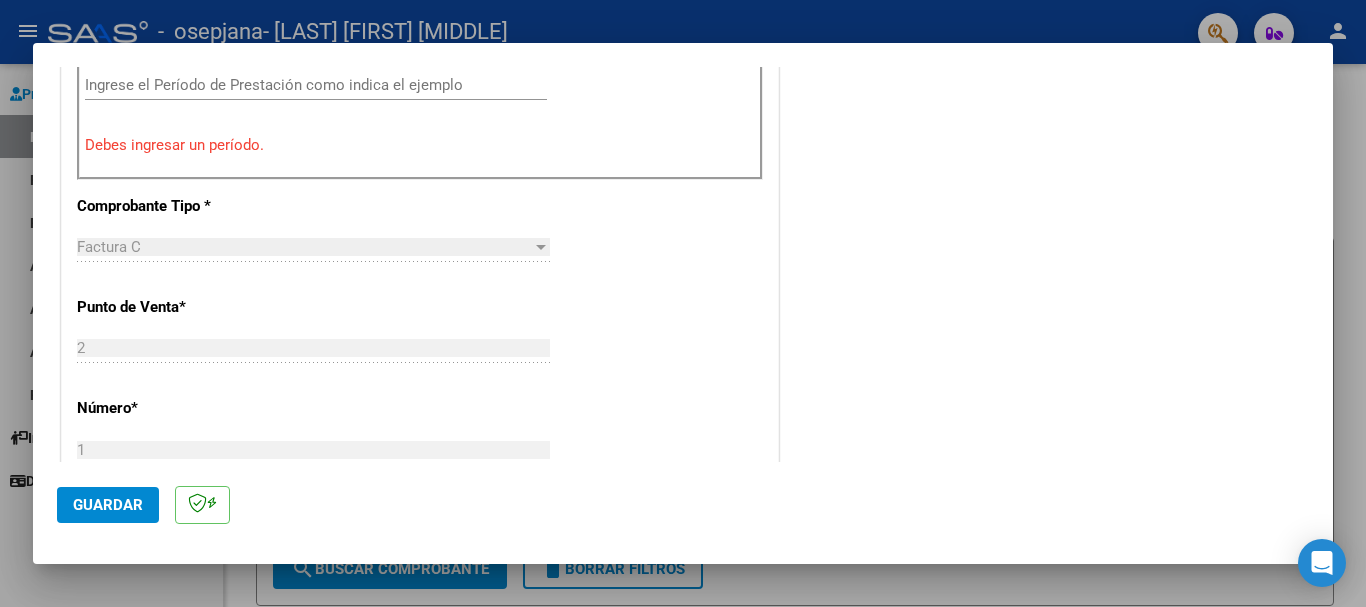 scroll, scrollTop: 720, scrollLeft: 0, axis: vertical 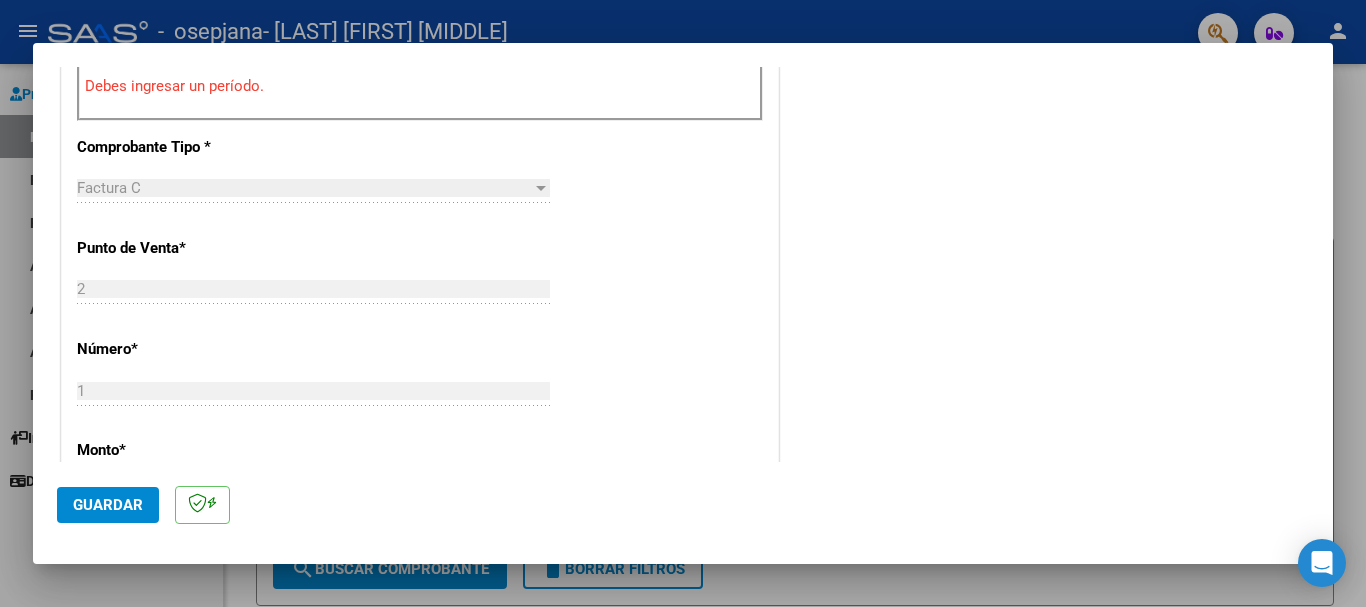 click on "CUIT  *   [CUIT] Ingresar CUIT  ANALISIS PRESTADOR  Area destinado * Integración Seleccionar Area Luego de guardar debe preaprobar la factura asociandola a un legajo de integración y subir la documentación respaldatoria (planilla de asistencia o ddjj para período de aislamiento)  Período de Prestación (Ej: 202305 para Mayo 2023    Ingrese el Período de Prestación como indica el ejemplo   Debes ingresar un período.   Comprobante Tipo * Factura C Seleccionar Tipo Punto de Venta  *   [NUMBER] Ingresar el Nro.  Número  *   [NUMBER] Ingresar el Nro.  Monto  *   $ [PRICE] Ingresar el monto  Fecha del Cpbt.  *   [DATE] Ingresar la fecha  CAE / CAEA (no ingrese CAI)    [CAE] Ingresar el CAE o CAEA (no ingrese CAI)  Fecha de Vencimiento    Ingresar la fecha  Ref. Externa    Ingresar la ref.  N° Liquidación    Ingresar el N° Liquidación" at bounding box center (420, 357) 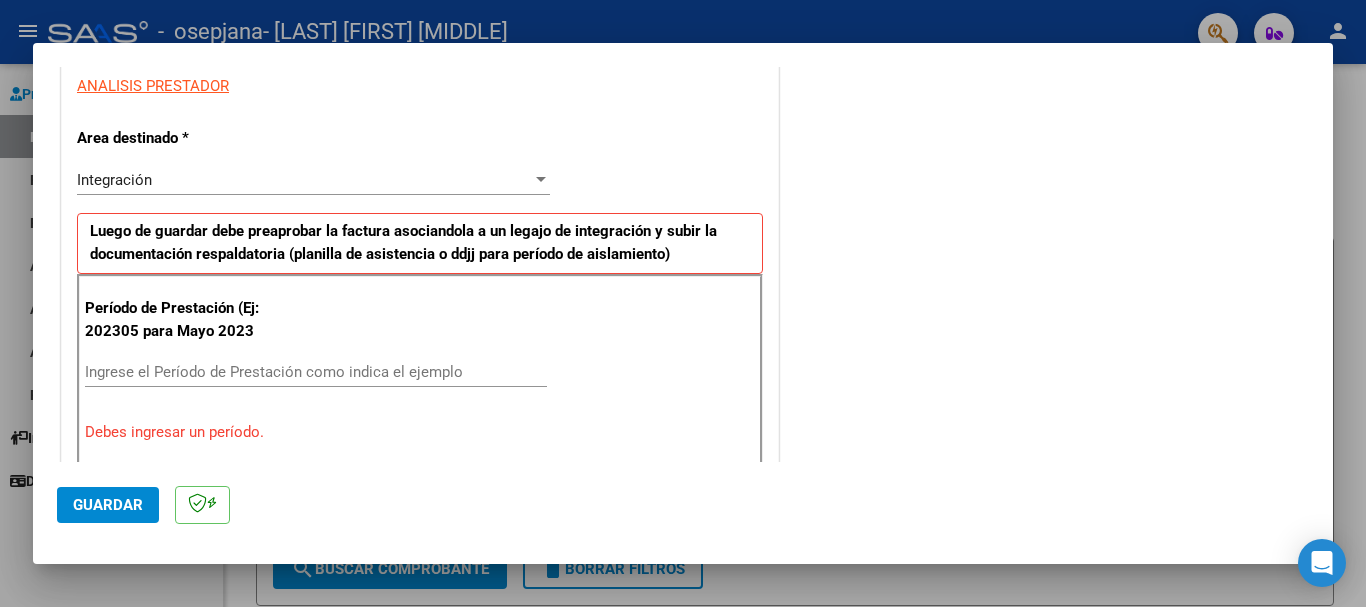 scroll, scrollTop: 369, scrollLeft: 0, axis: vertical 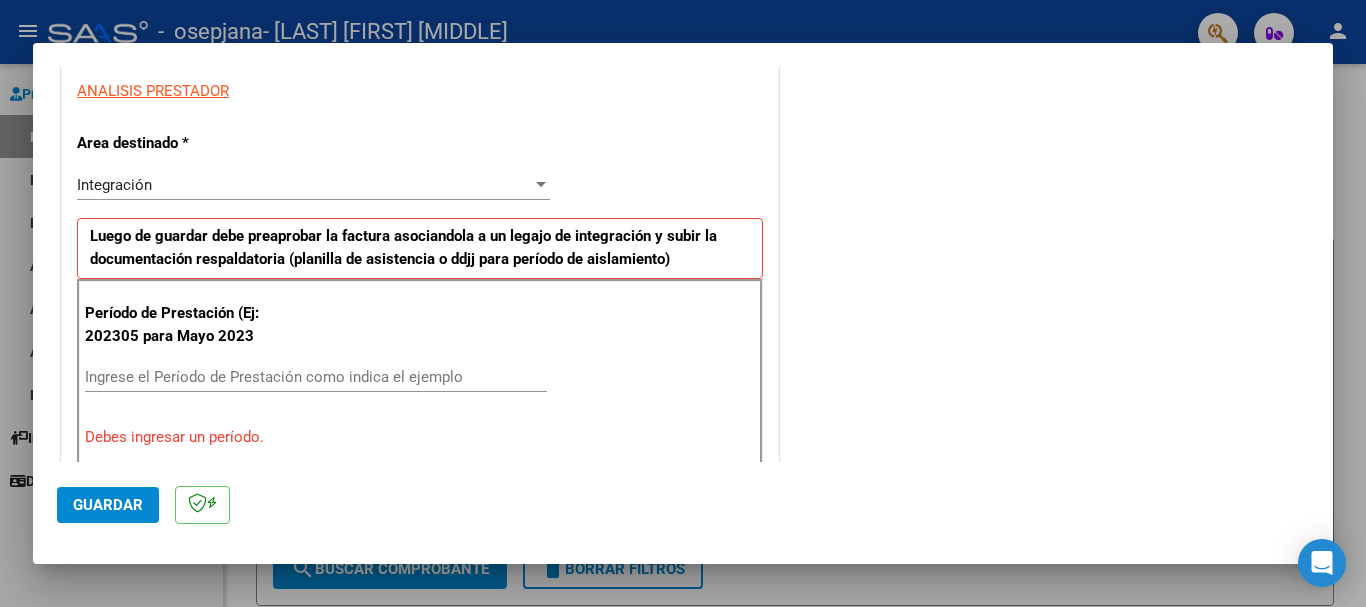 click on "Debes ingresar un período." at bounding box center (420, 437) 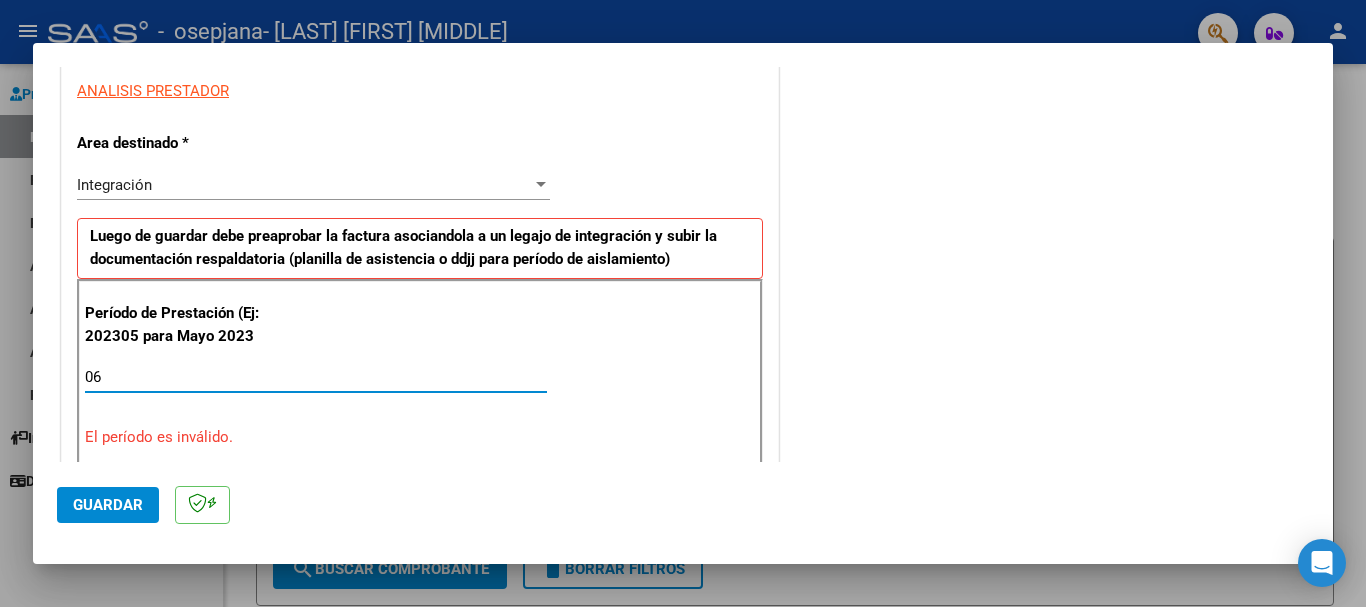 type on "0" 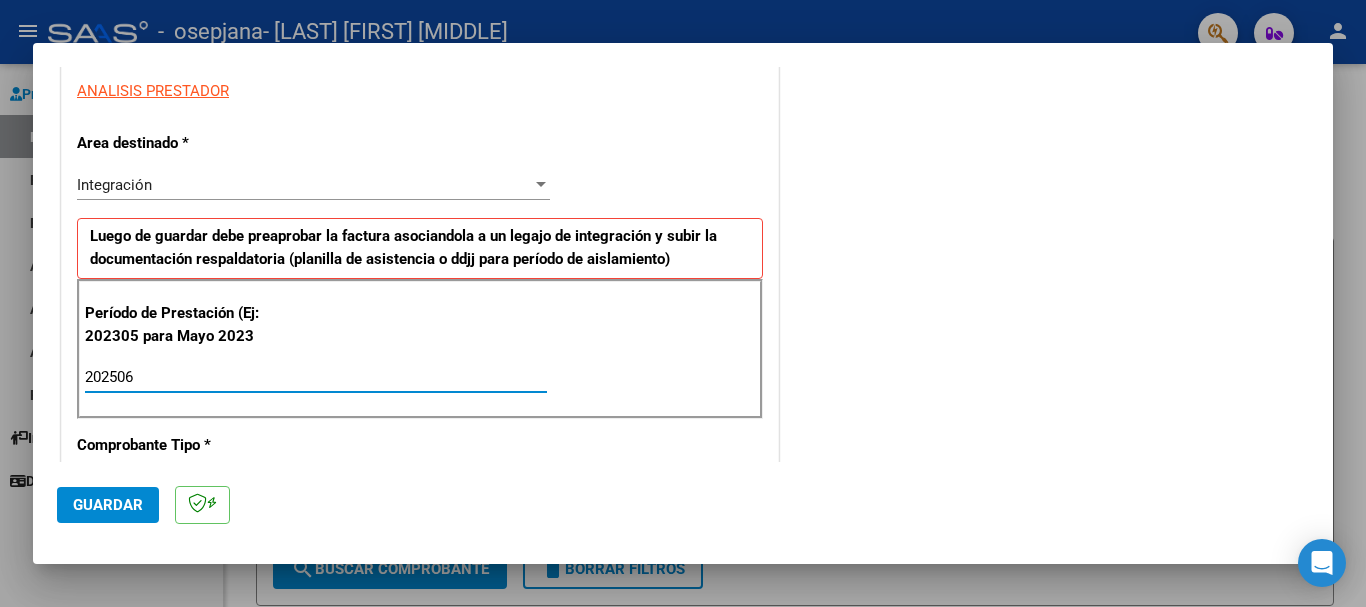 type on "202506" 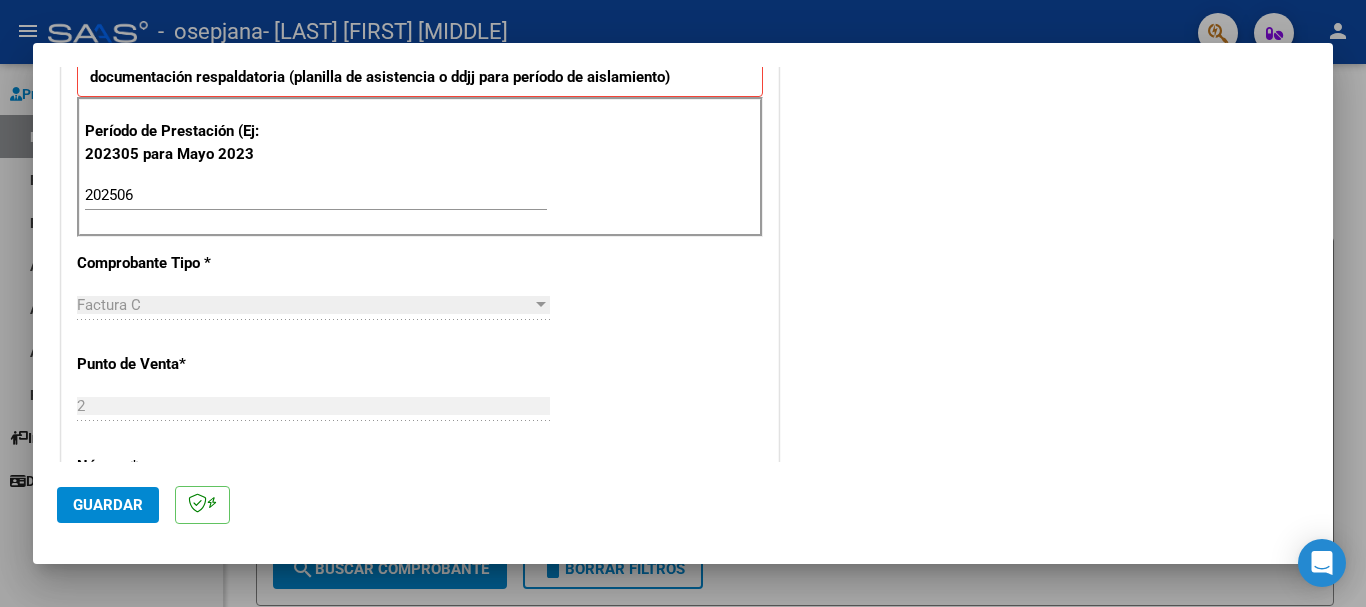 scroll, scrollTop: 556, scrollLeft: 0, axis: vertical 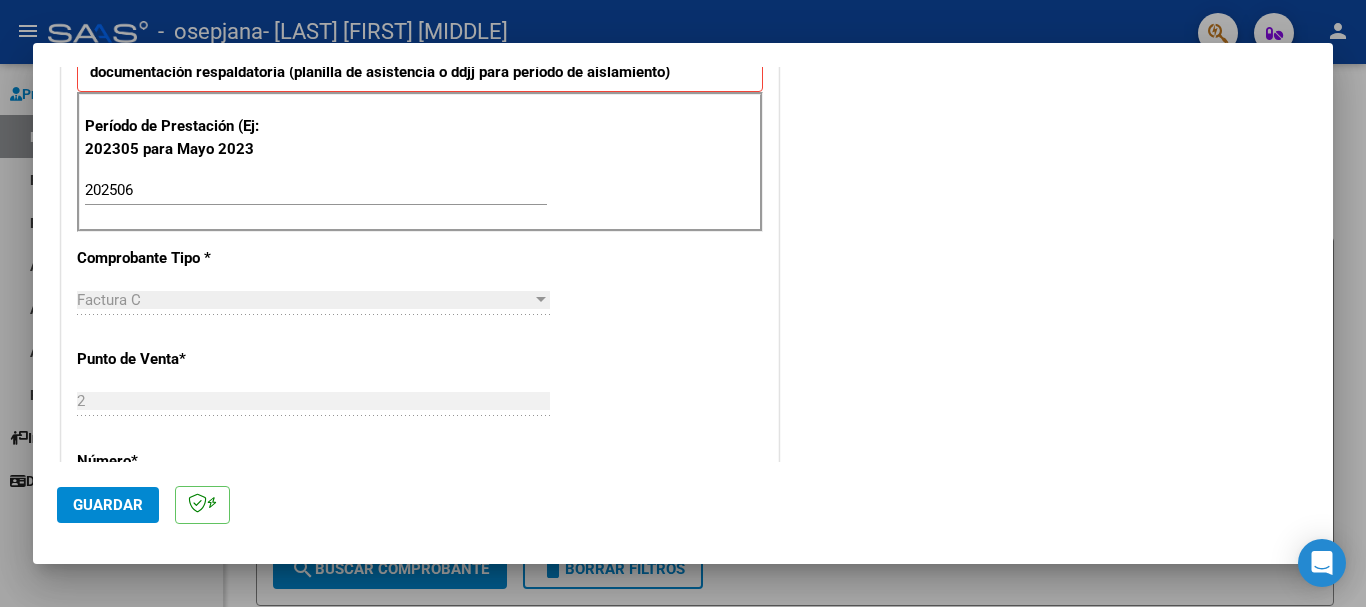 click at bounding box center [541, 299] 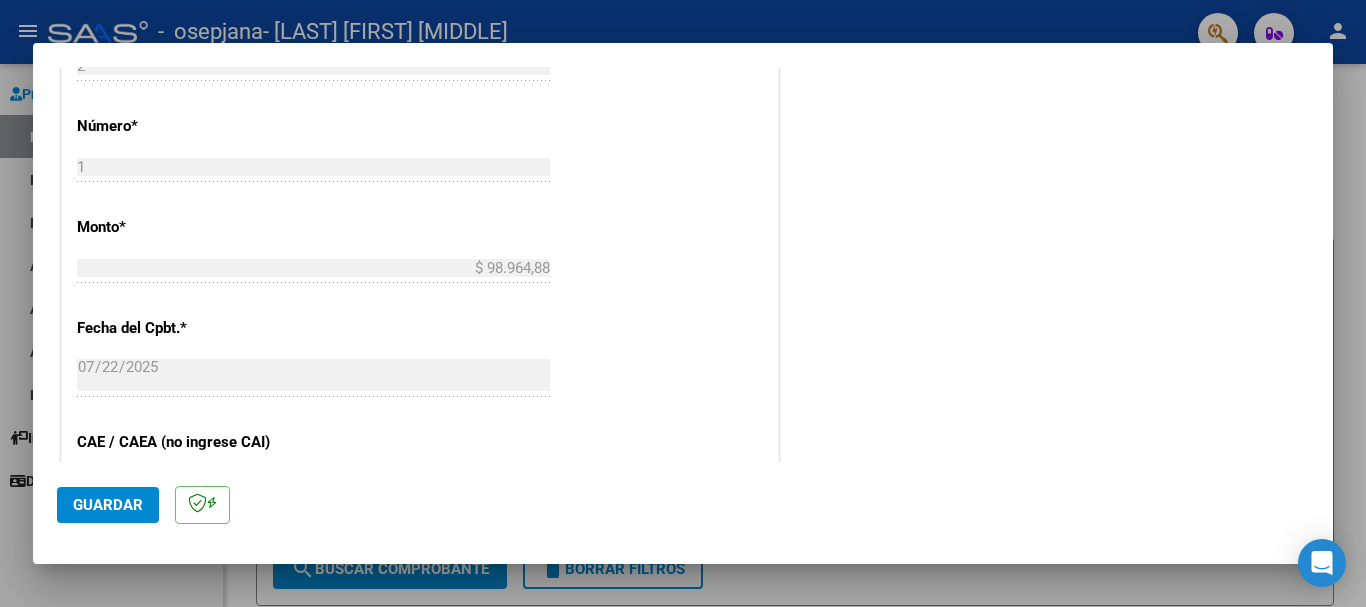 scroll, scrollTop: 886, scrollLeft: 0, axis: vertical 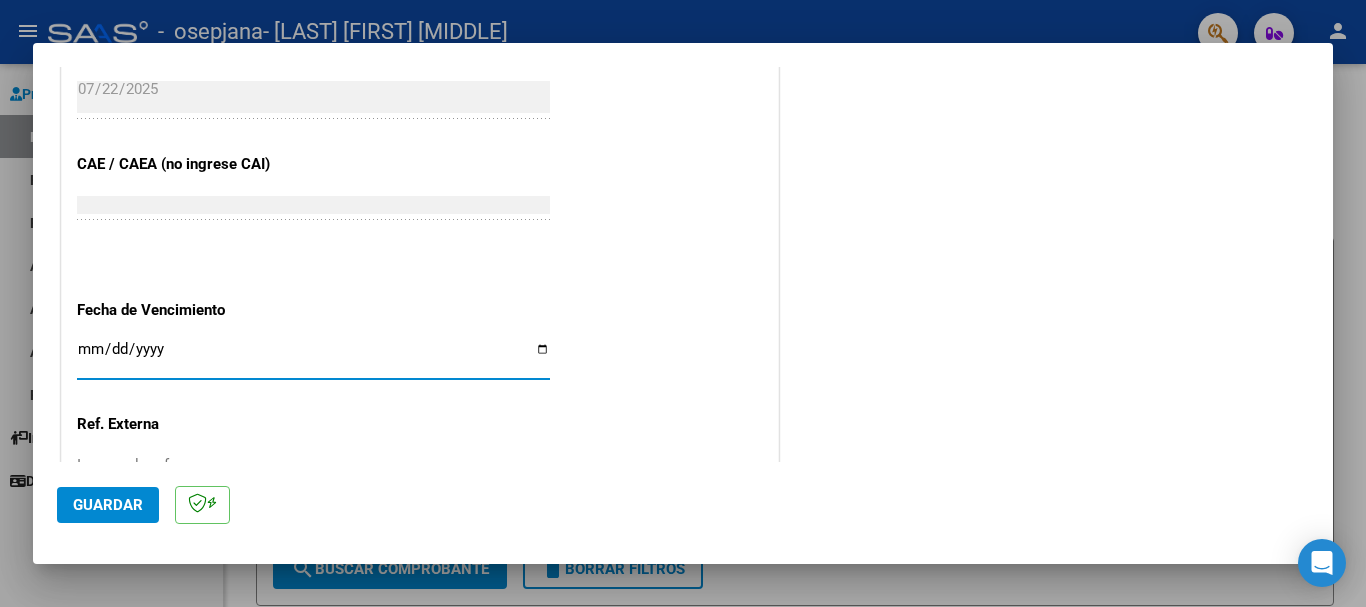 click on "Ingresar la fecha" at bounding box center (313, 357) 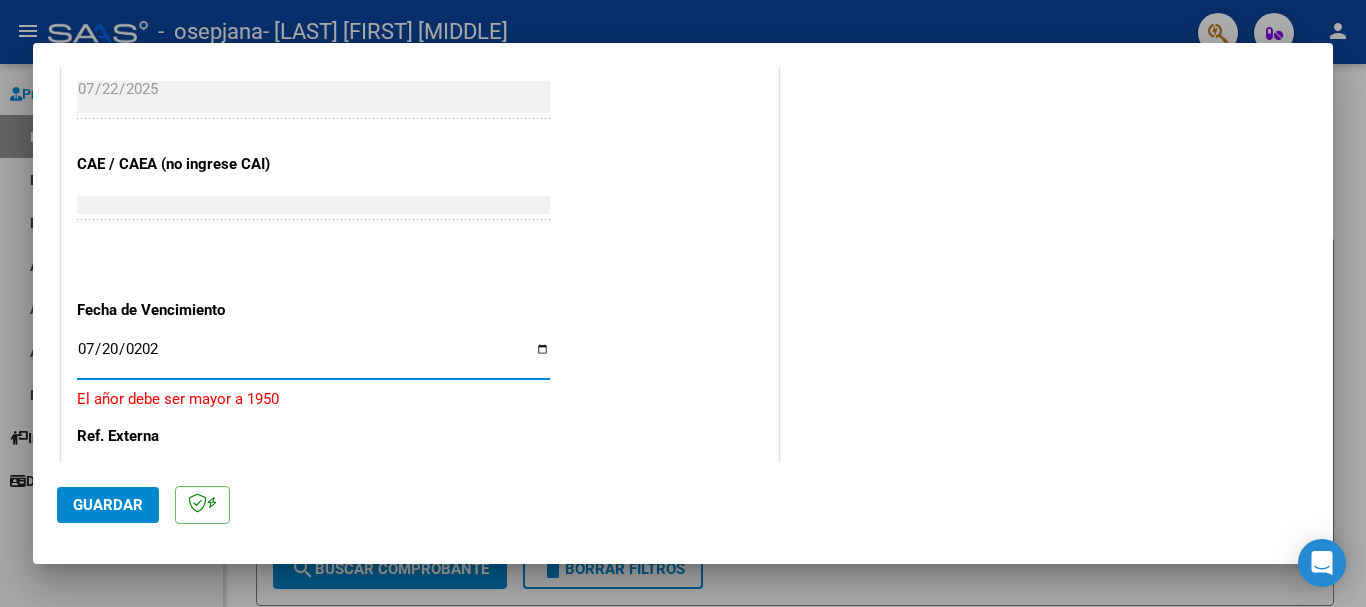 type on "2025-07-20" 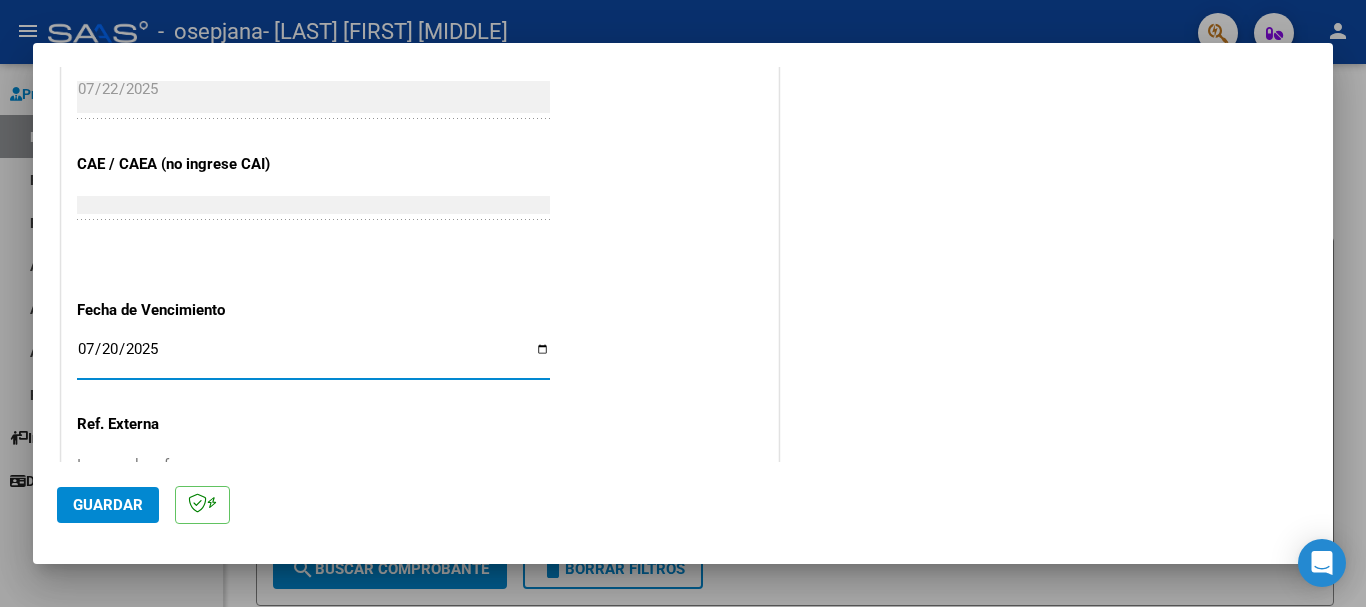 click on "2025-07-20" at bounding box center (313, 357) 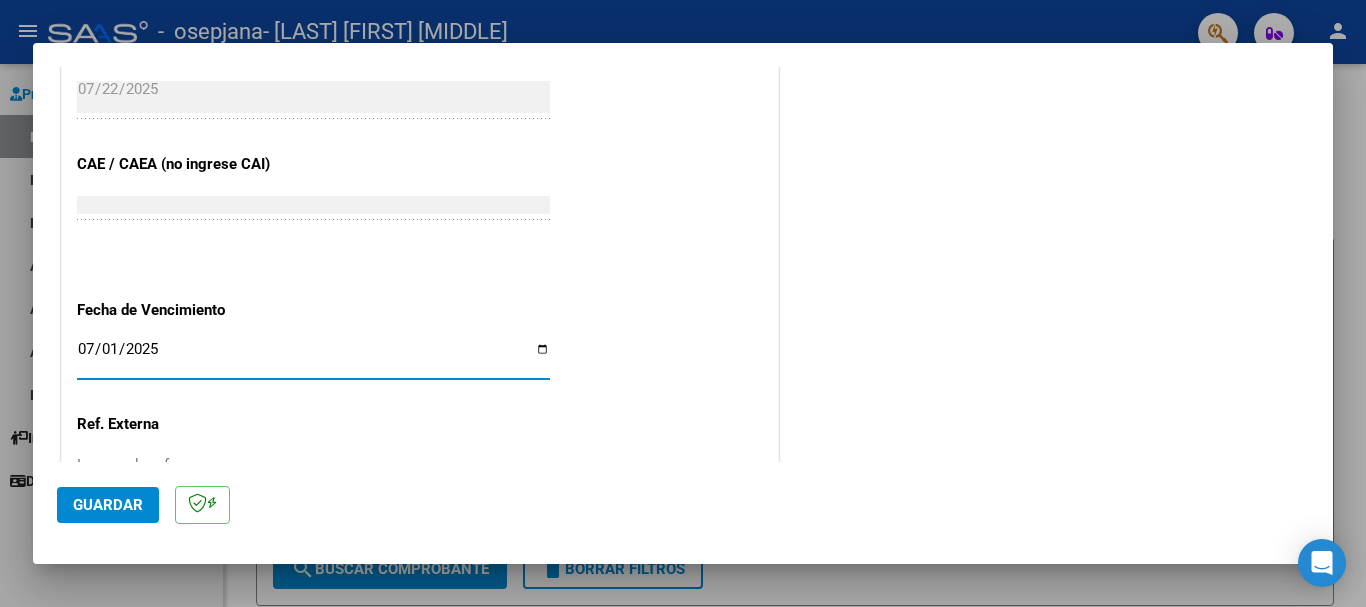 type on "2025-07-10" 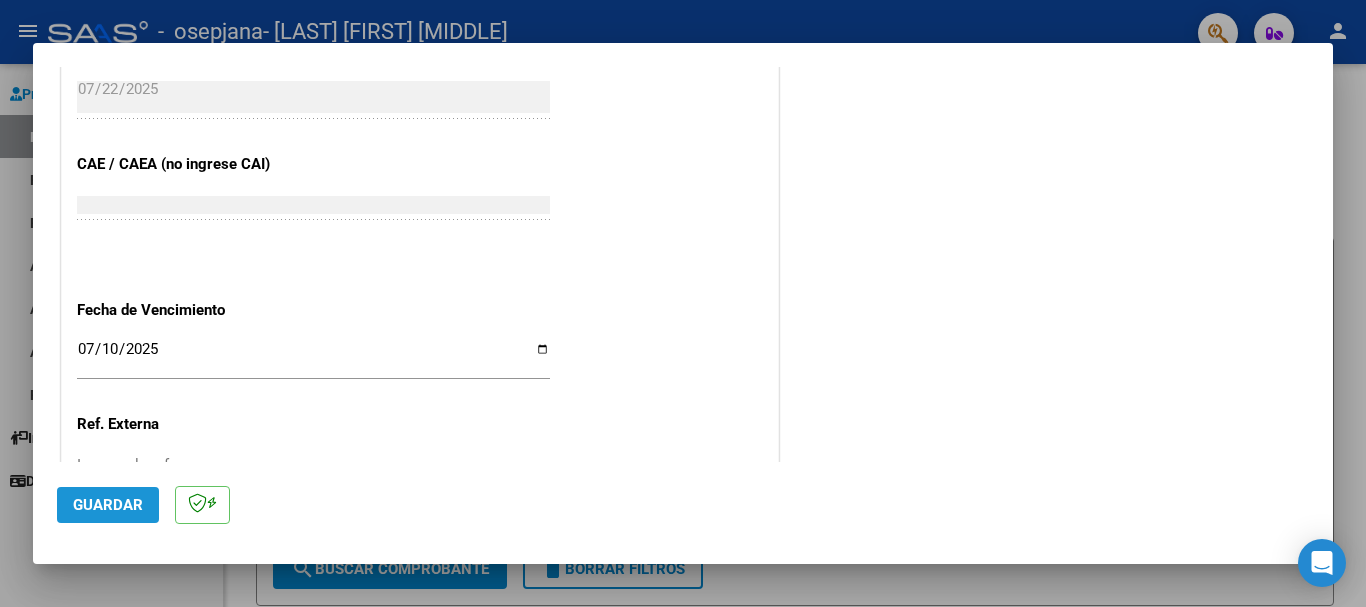 click on "Guardar" 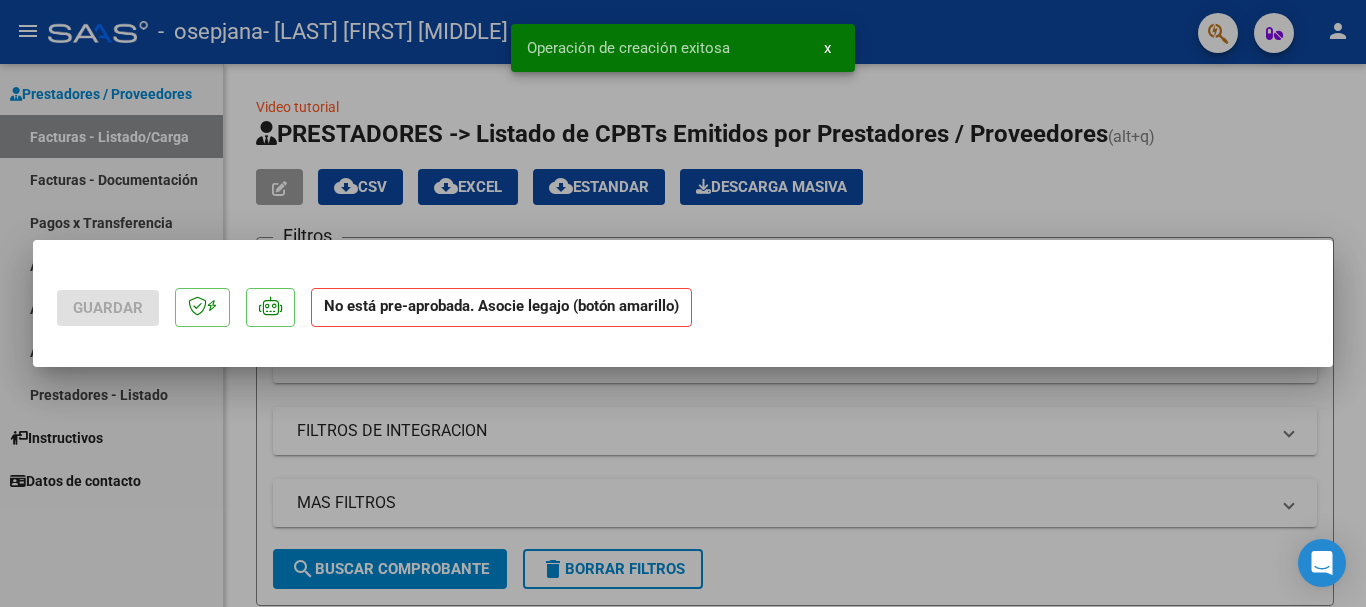 scroll, scrollTop: 0, scrollLeft: 0, axis: both 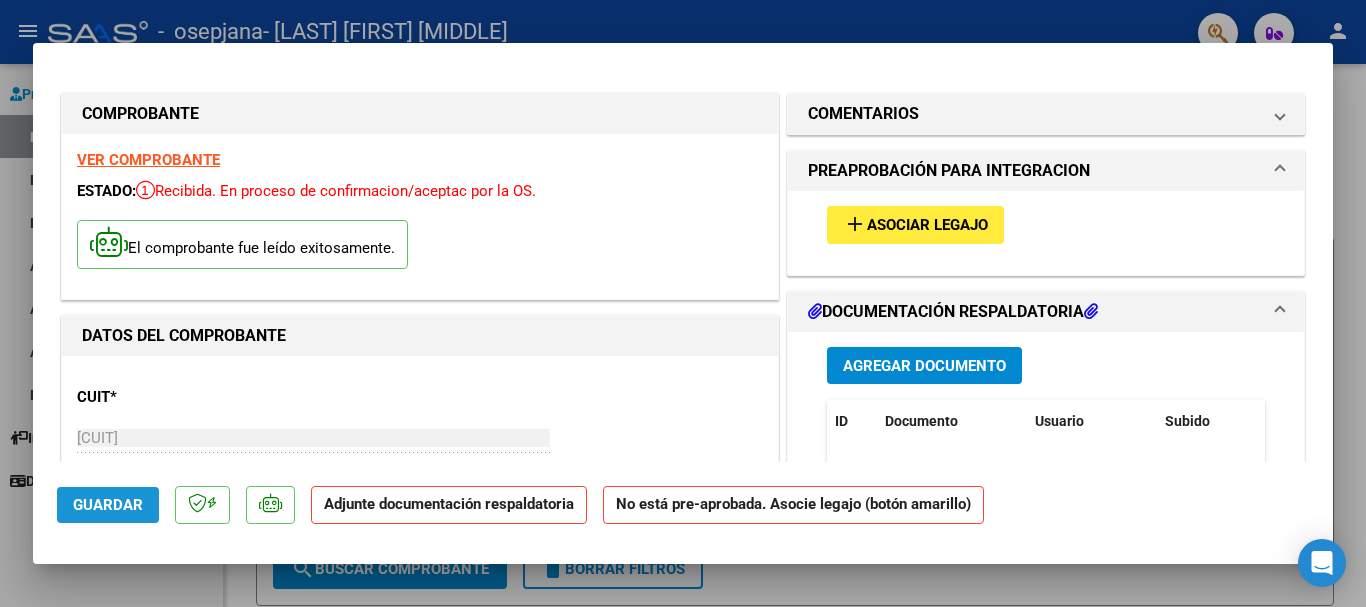 click on "Guardar" 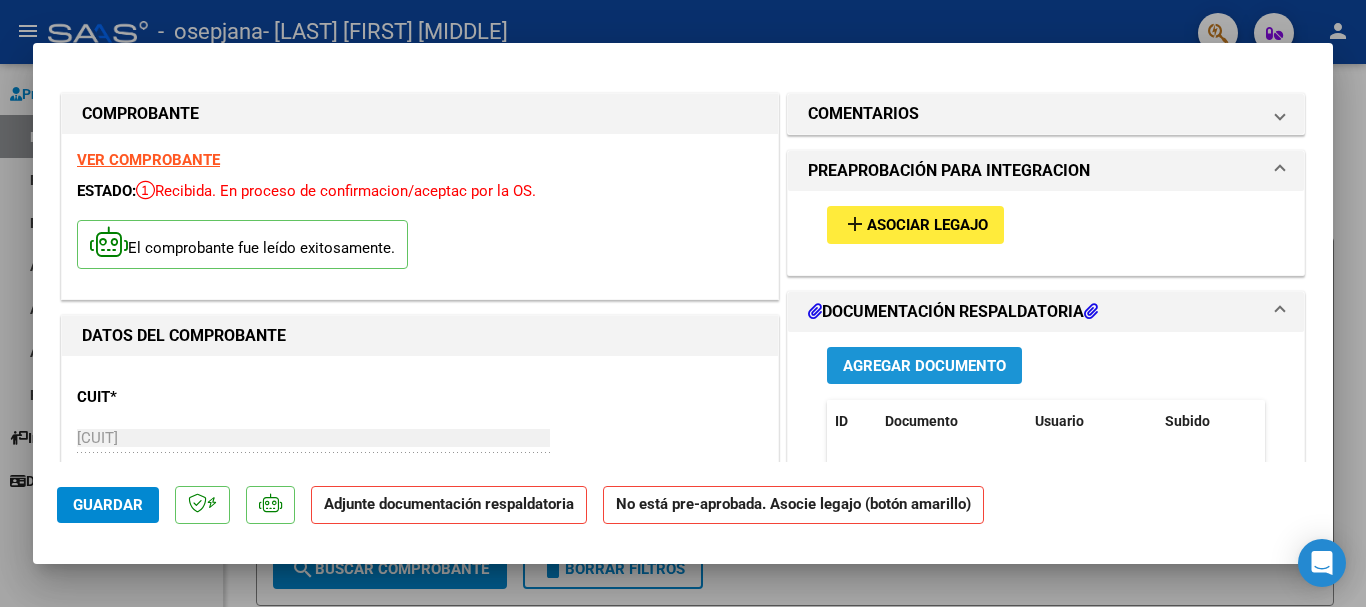 click on "Agregar Documento" at bounding box center [924, 366] 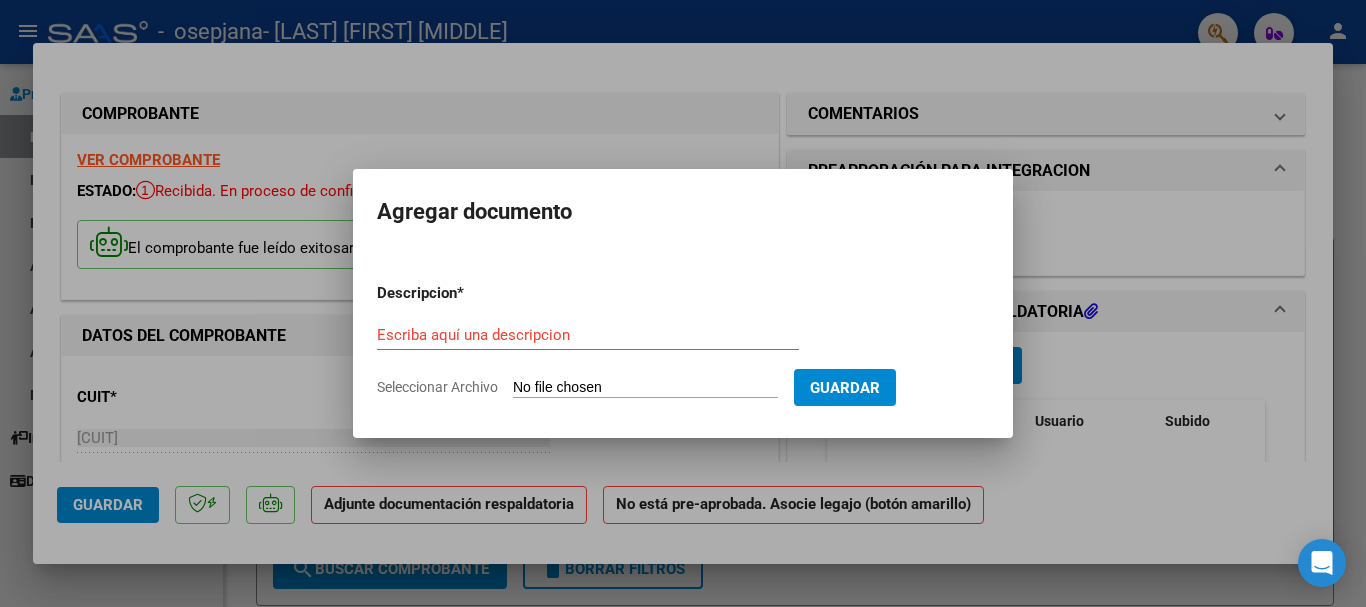 click on "Descripcion  *   Escriba aquí una descripcion  Seleccionar Archivo Guardar" at bounding box center [683, 340] 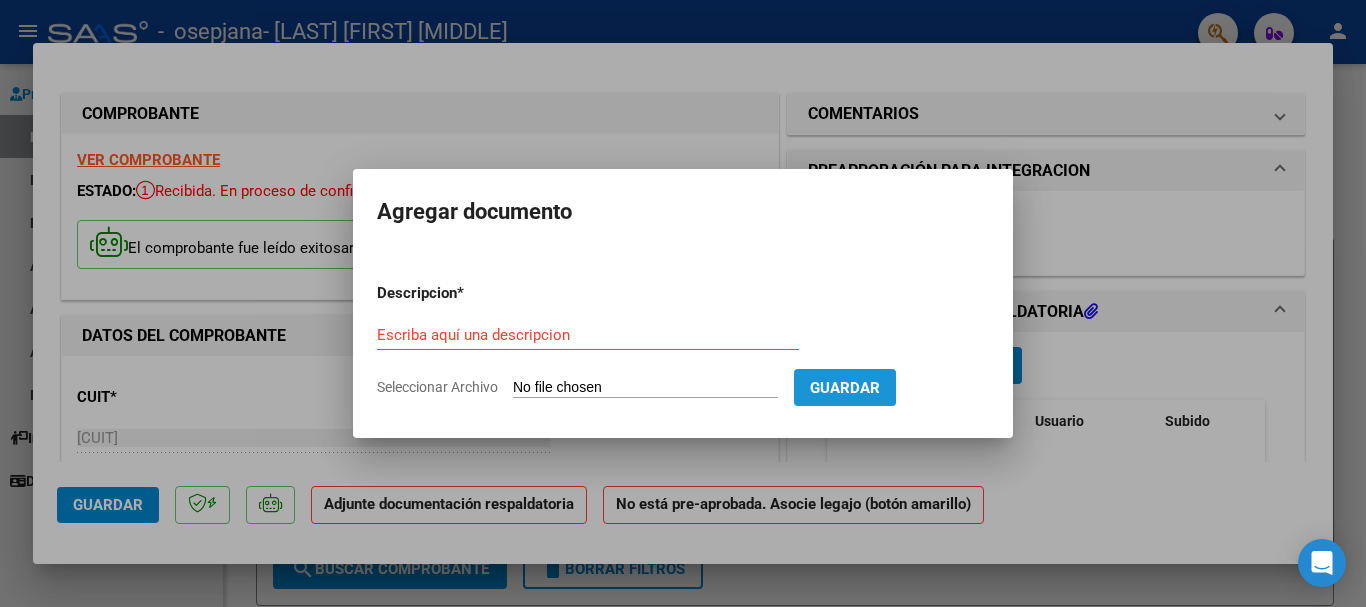 click on "Guardar" at bounding box center [845, 388] 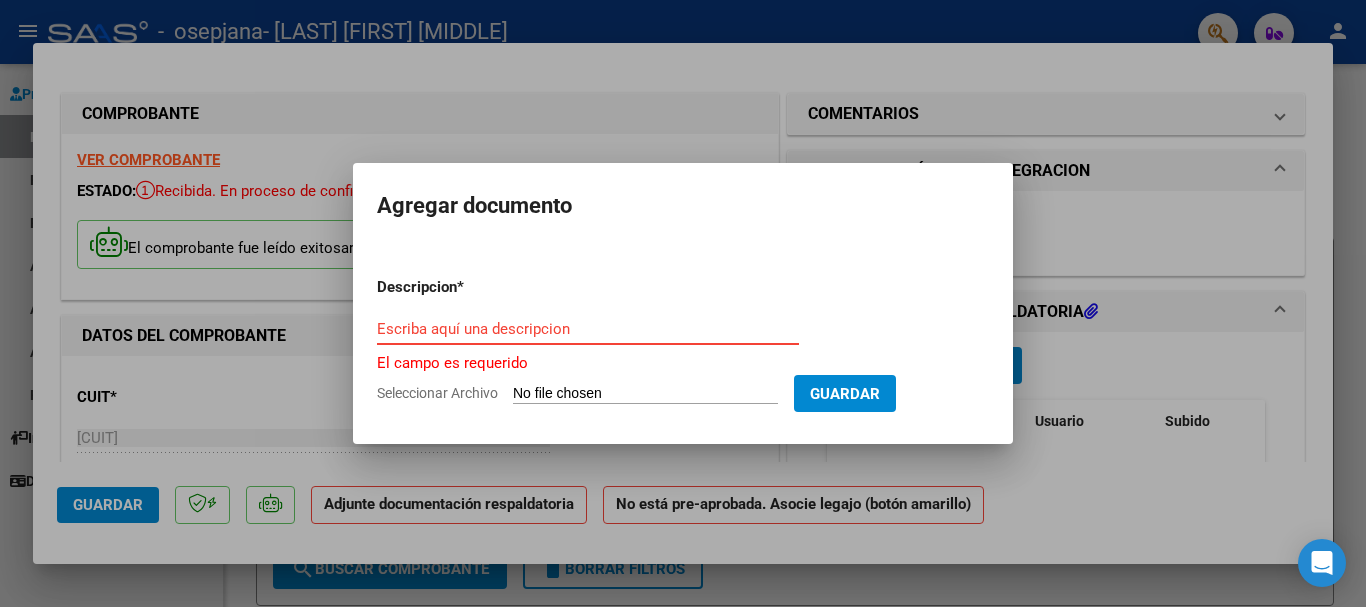 click on "Escriba aquí una descripcion" at bounding box center (588, 329) 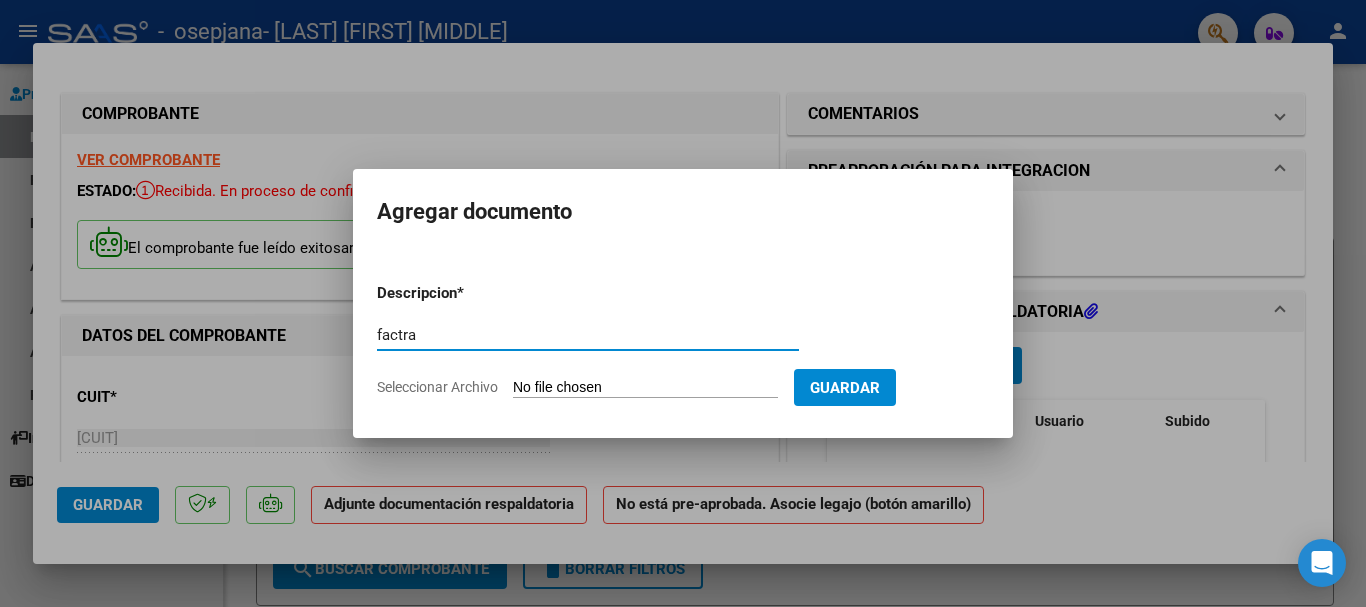 click on "factra" at bounding box center [588, 335] 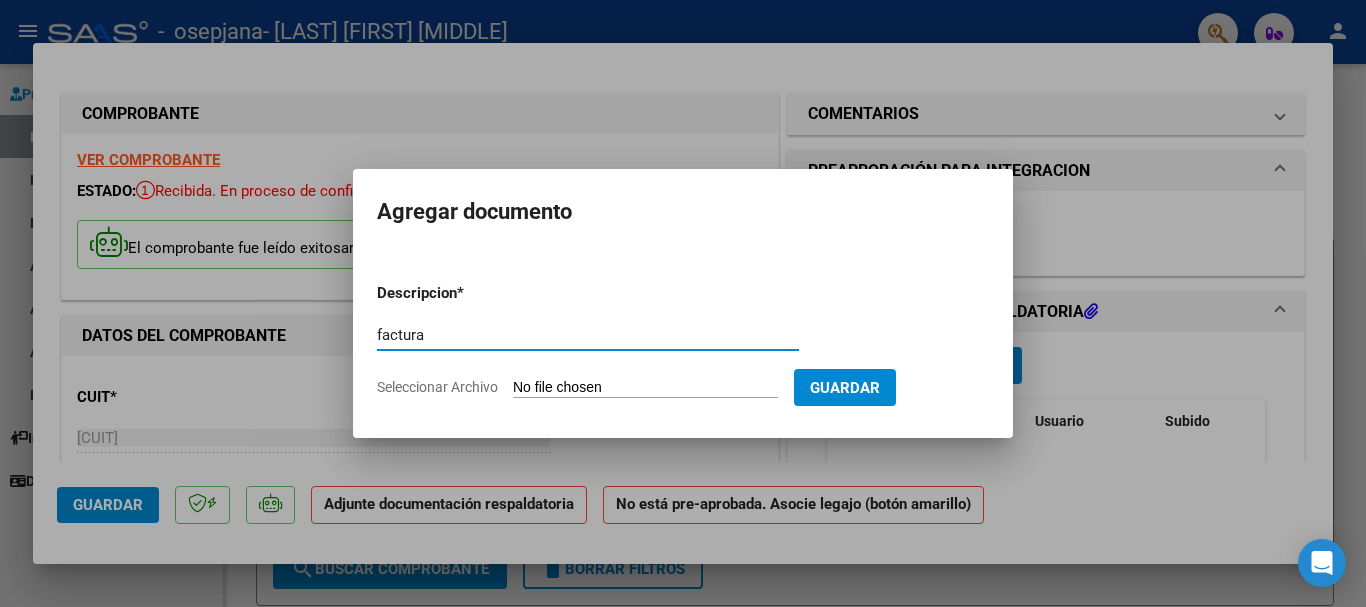 type on "factura" 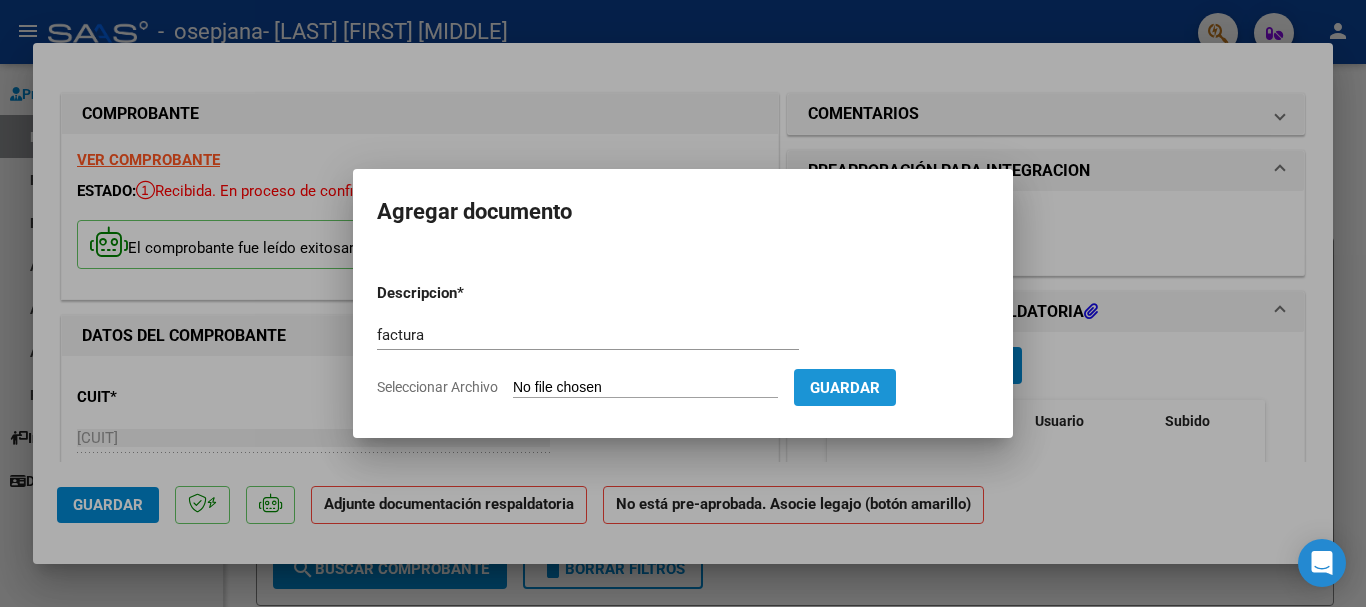 click on "Guardar" at bounding box center [845, 388] 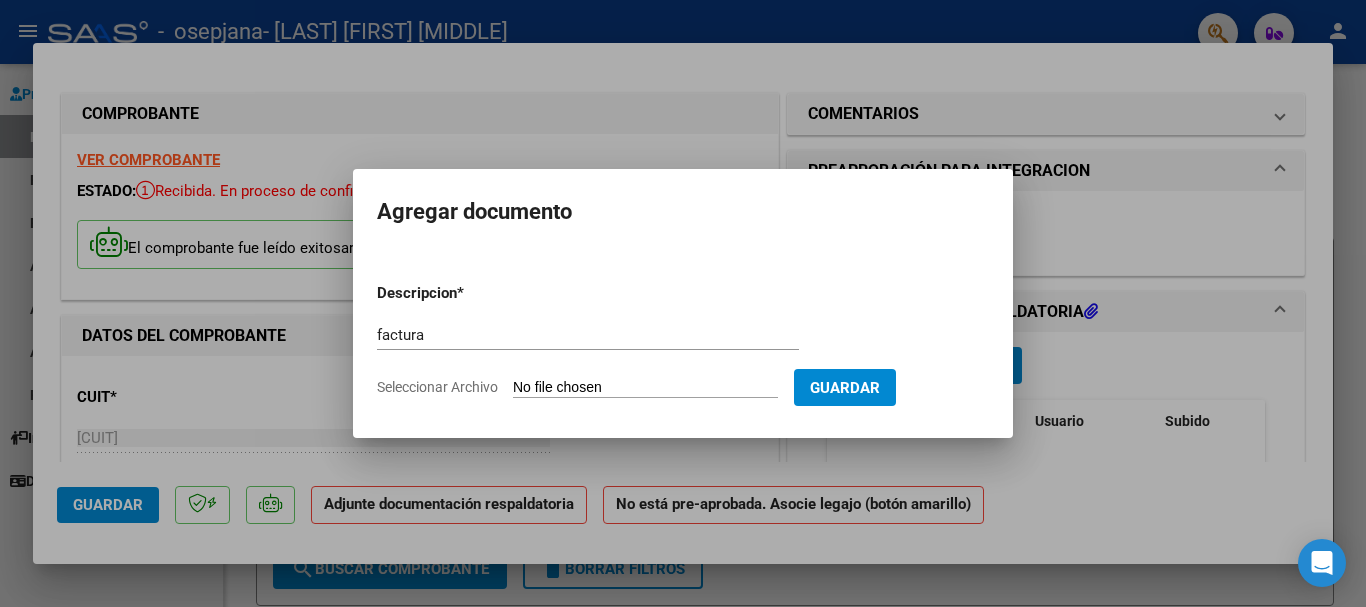 click on "Guardar" at bounding box center [845, 388] 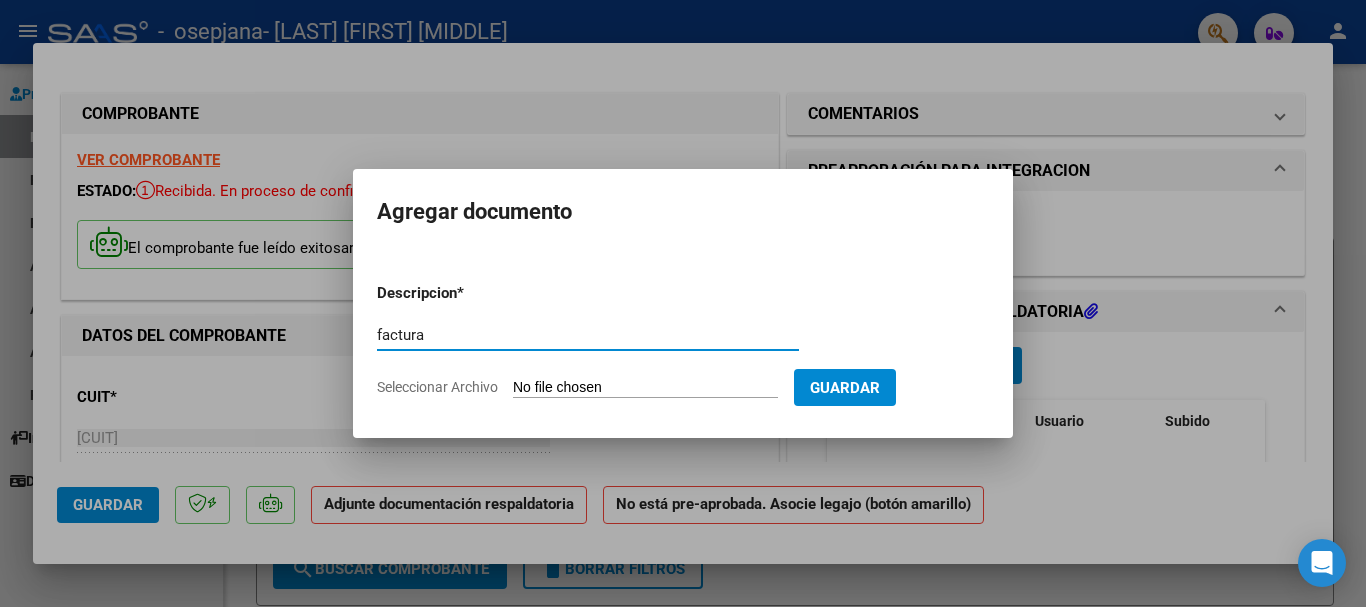 click on "factura" at bounding box center [588, 335] 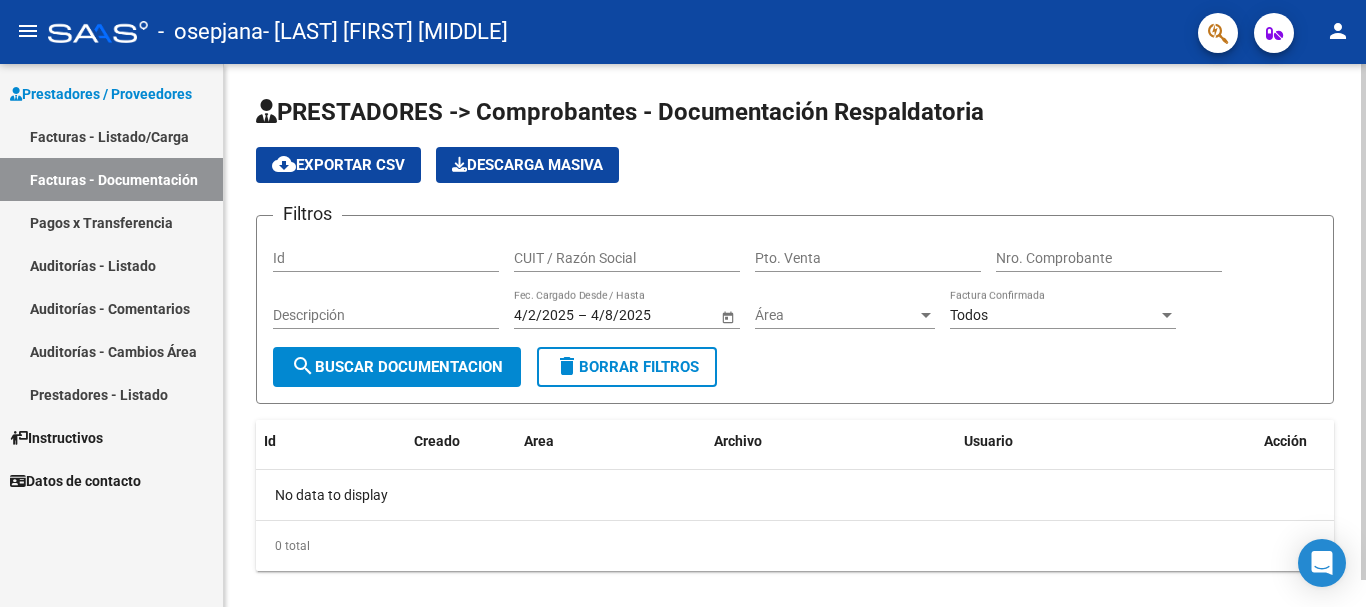 click on "search  Buscar Documentacion" 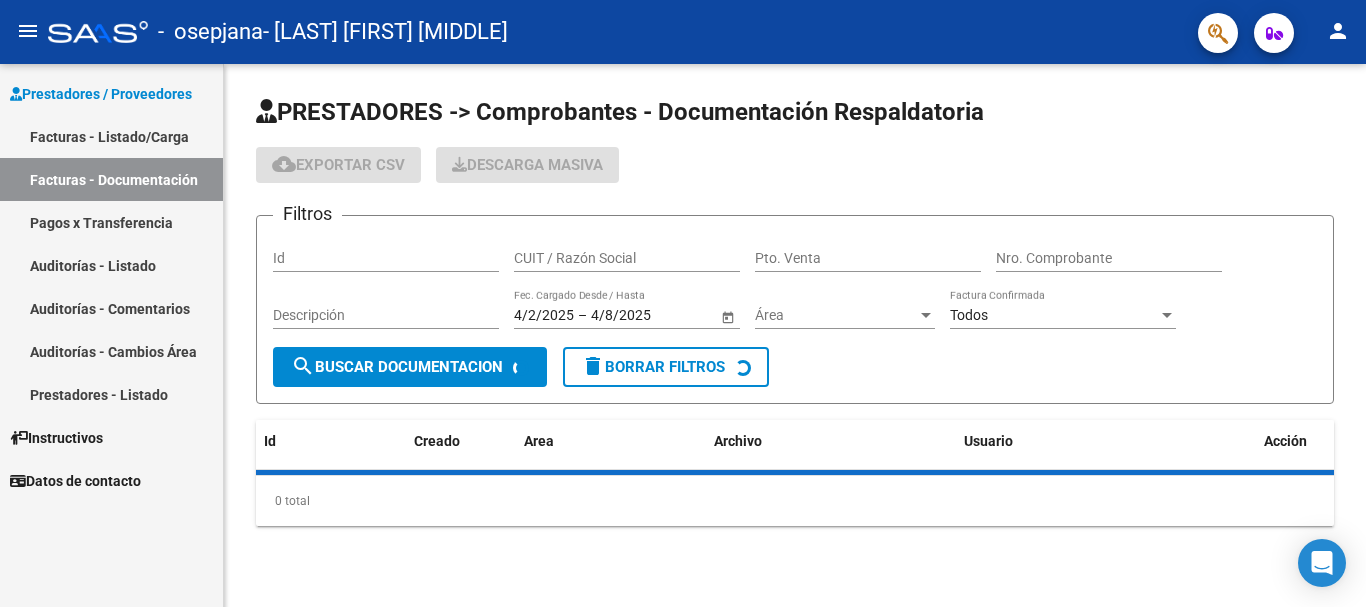click on "search  Buscar Documentacion" 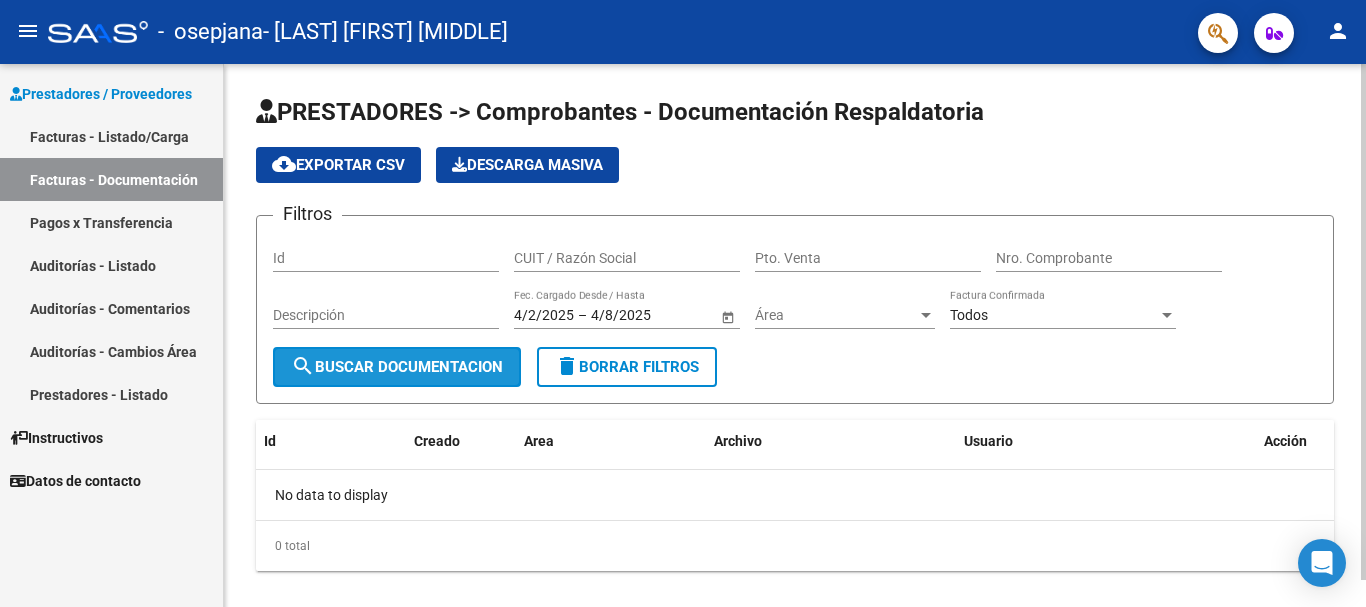 click on "search  Buscar Documentacion" 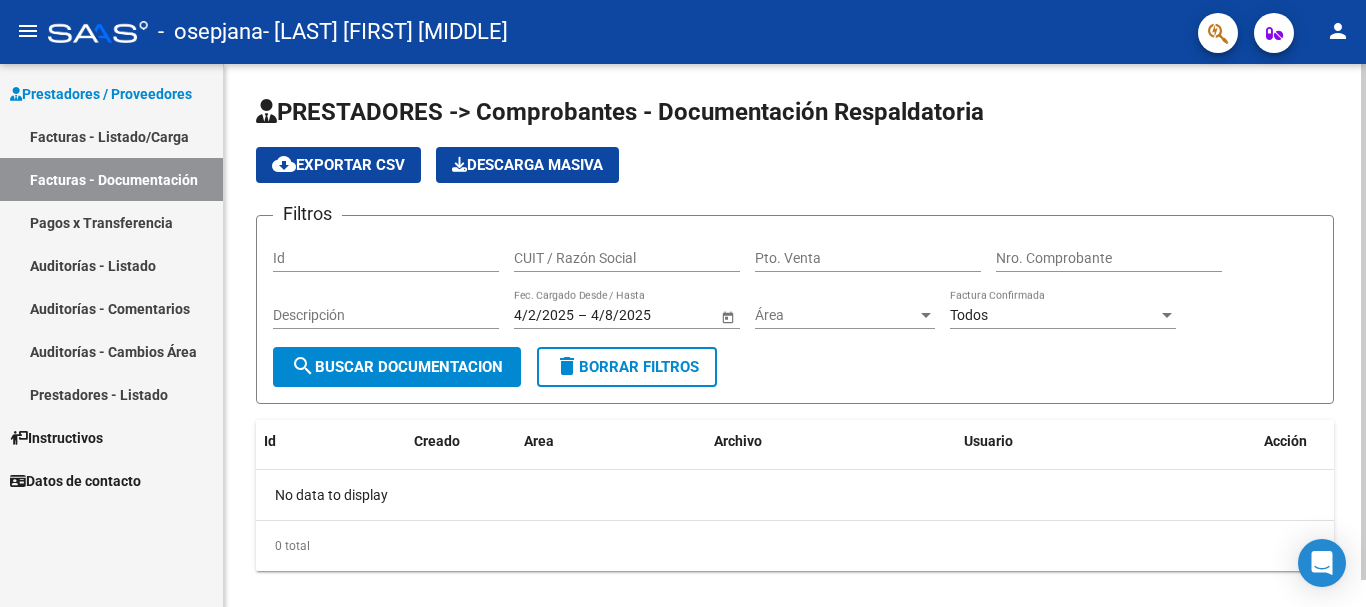 click on "search  Buscar Documentacion" 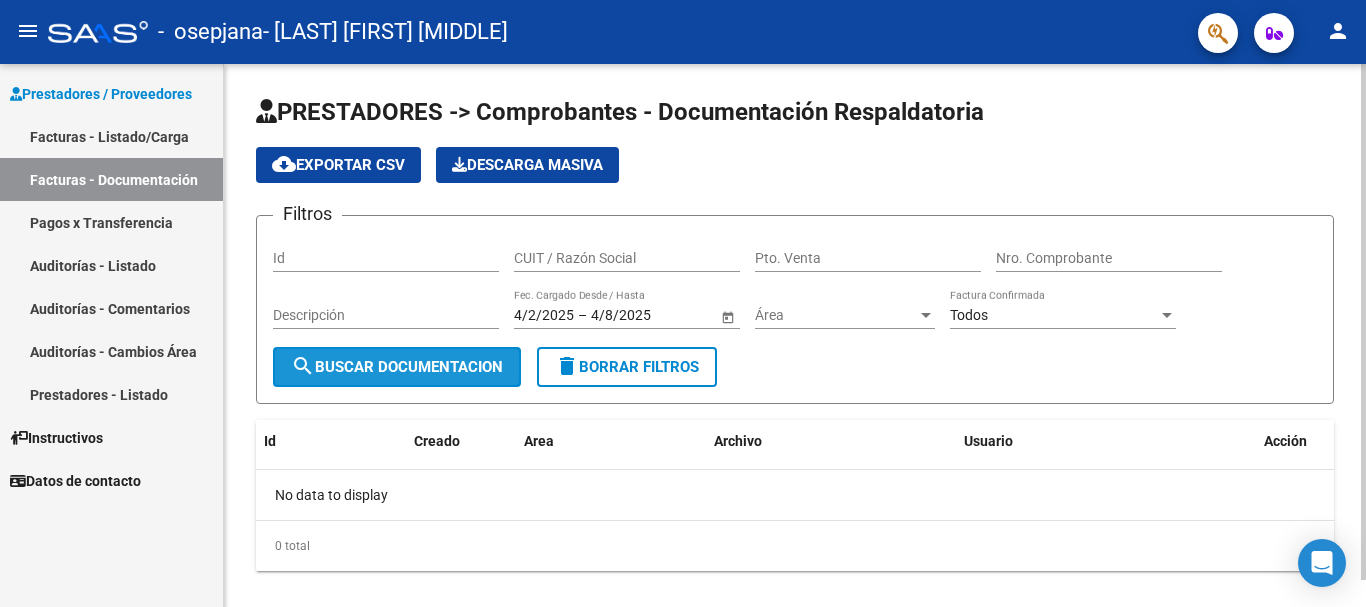 click on "search  Buscar Documentacion" 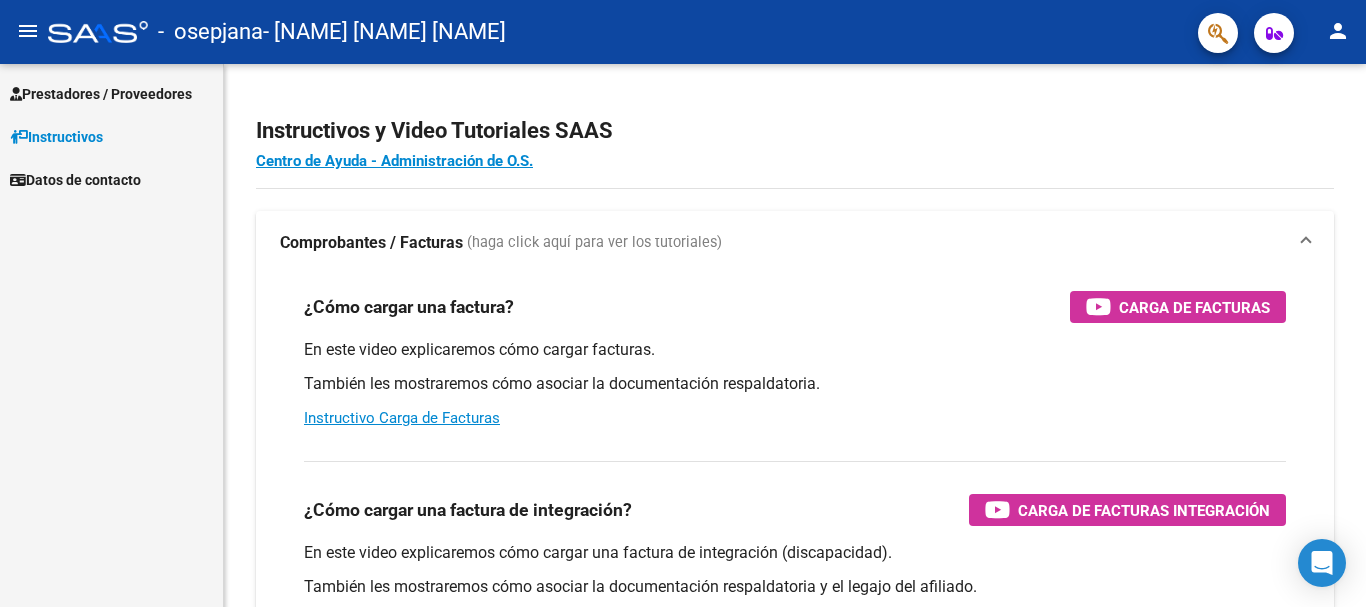 scroll, scrollTop: 0, scrollLeft: 0, axis: both 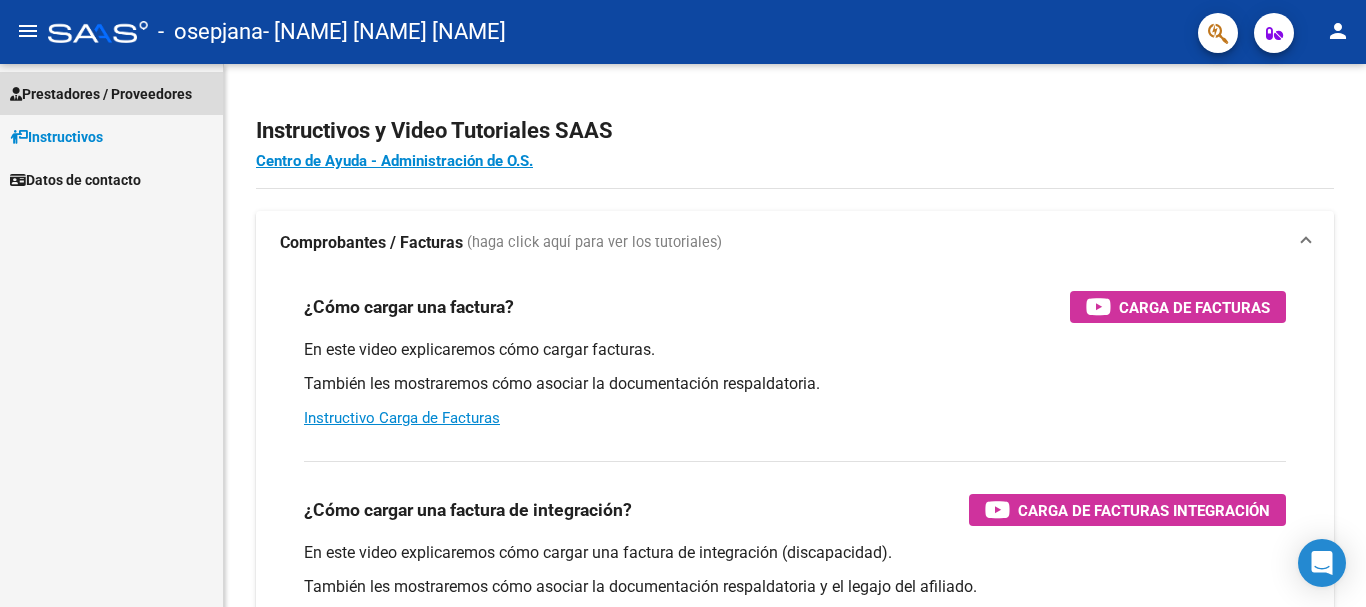 click on "Prestadores / Proveedores" at bounding box center (101, 94) 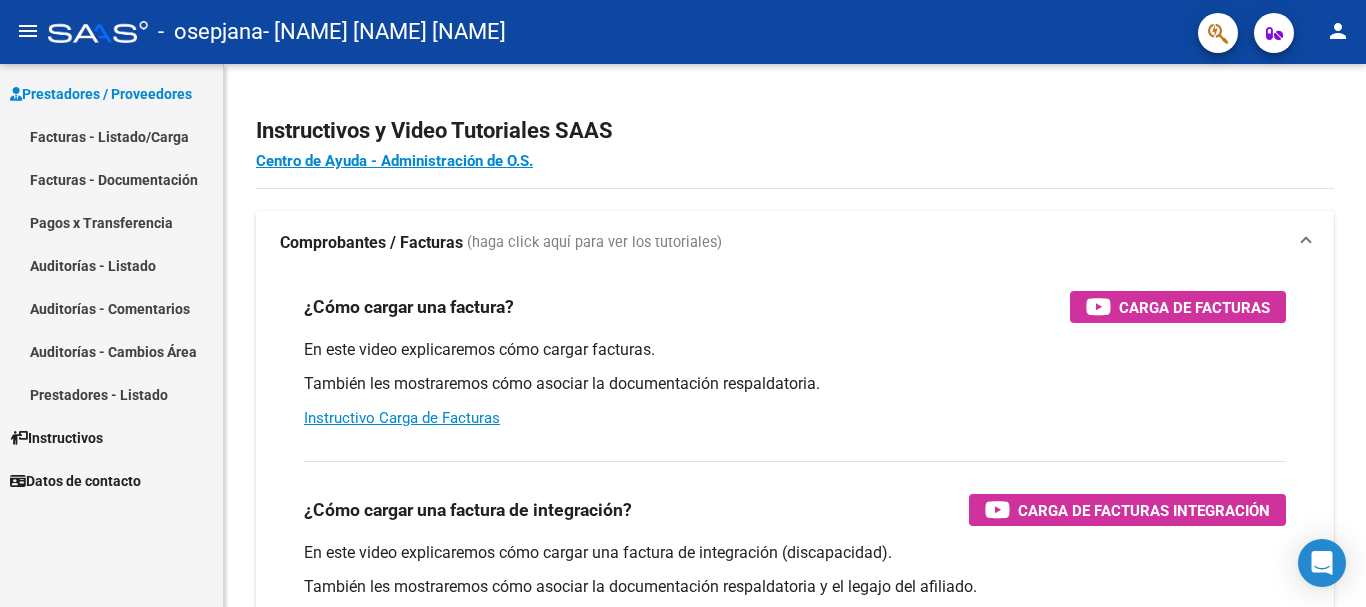 click on "Facturas - Listado/Carga" at bounding box center (111, 136) 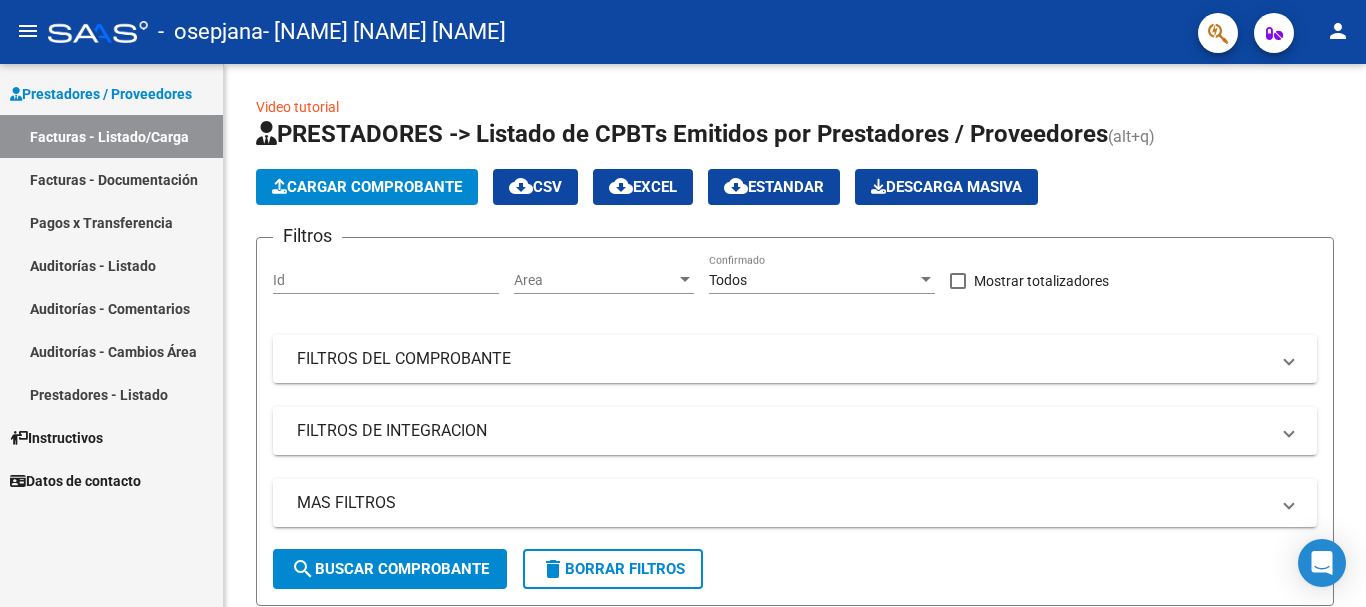 click on "Prestadores - Listado" at bounding box center [111, 394] 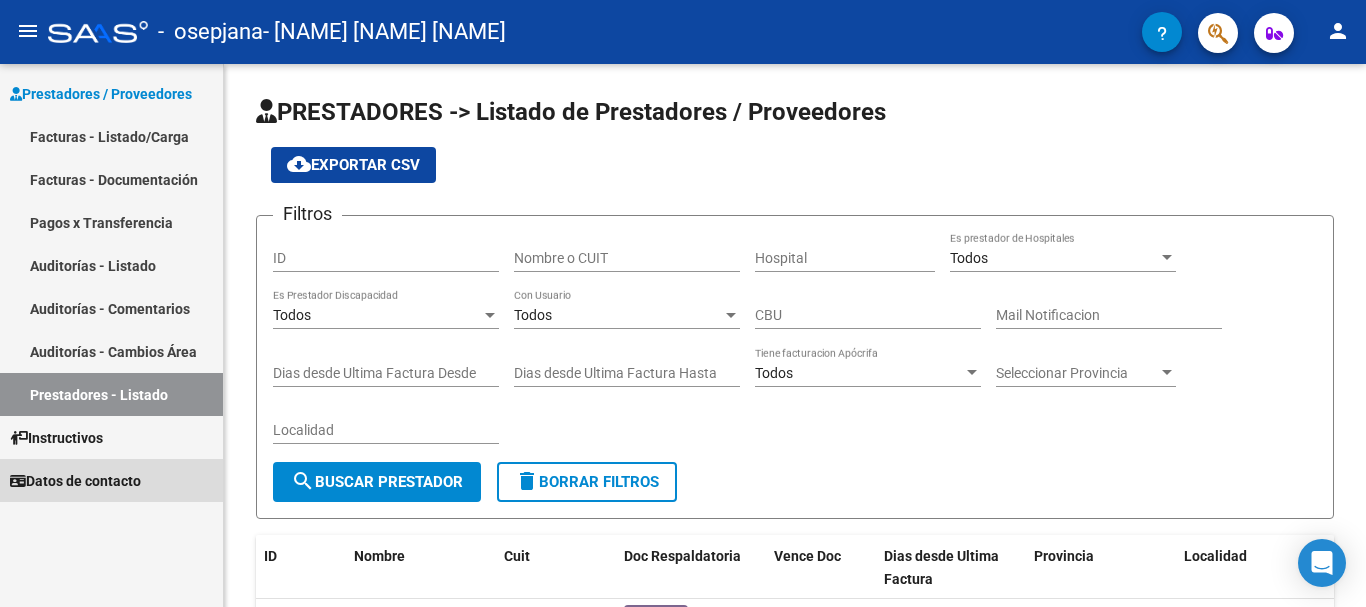 click on "Datos de contacto" at bounding box center [75, 481] 